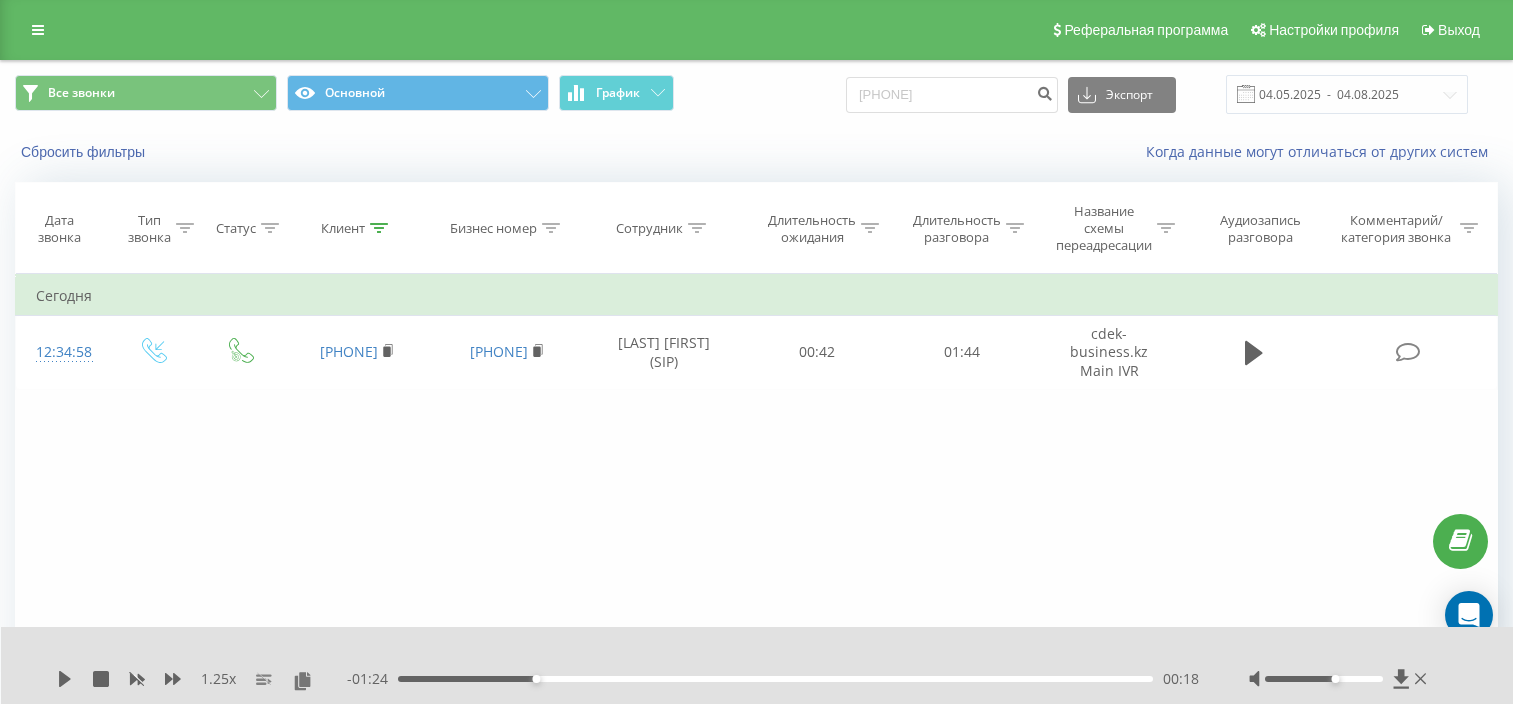 scroll, scrollTop: 0, scrollLeft: 0, axis: both 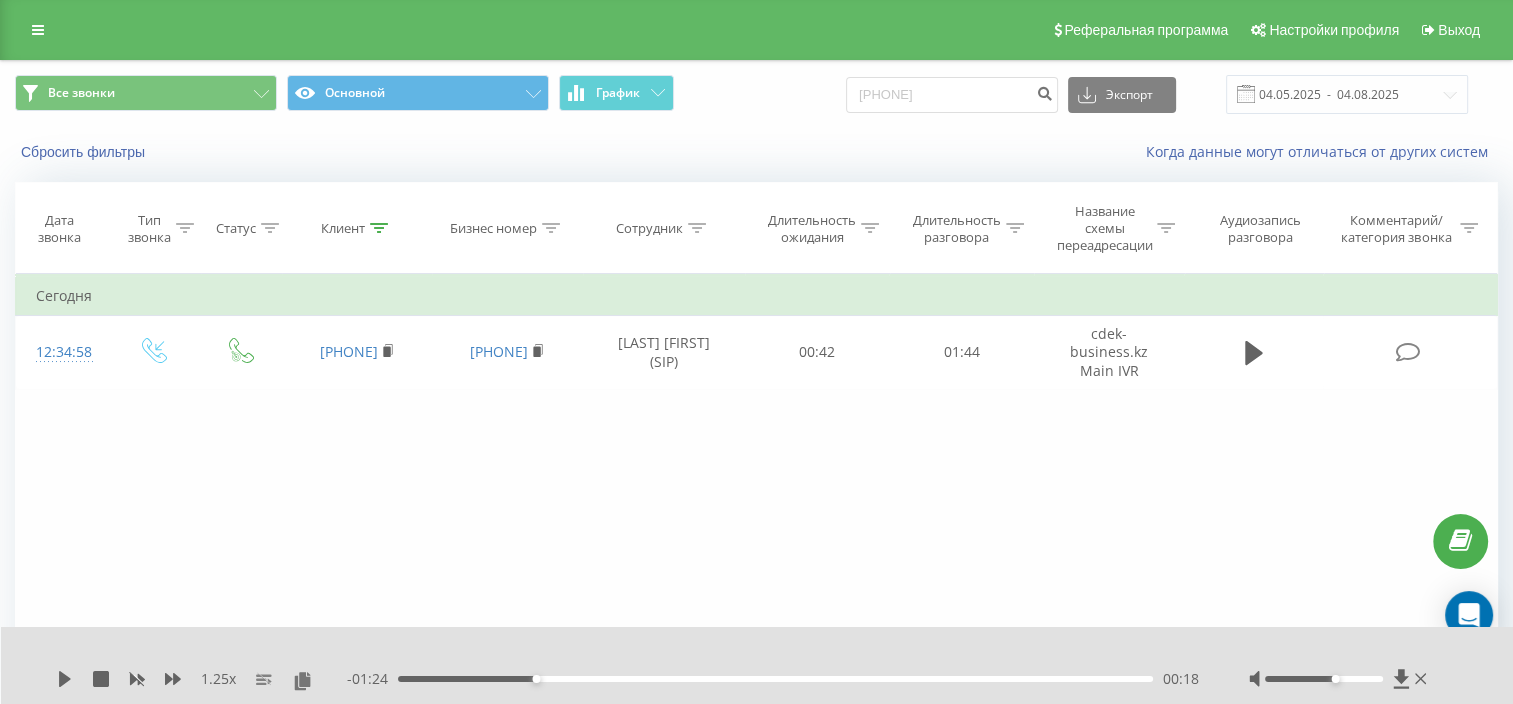 click on "[PHONE]" at bounding box center (952, 95) 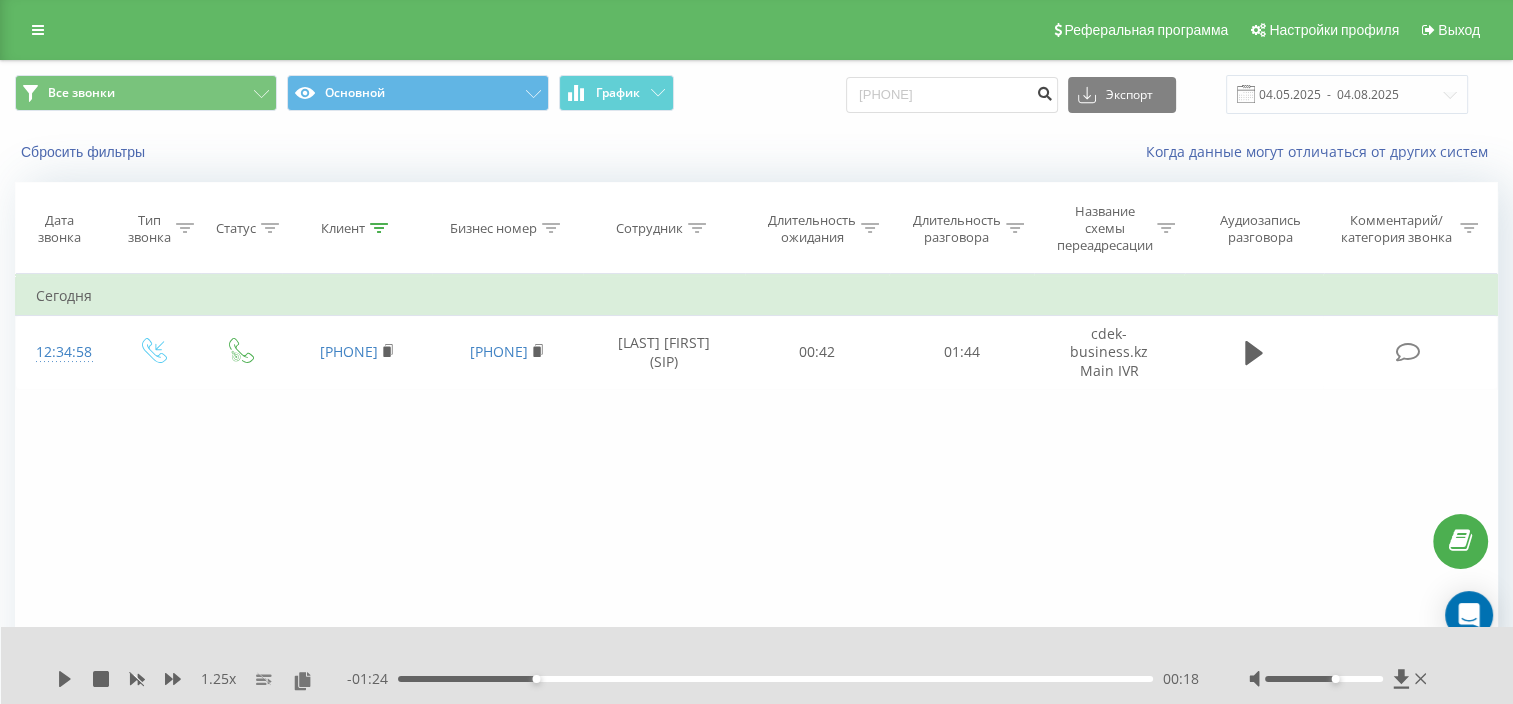 type on "[PHONE]" 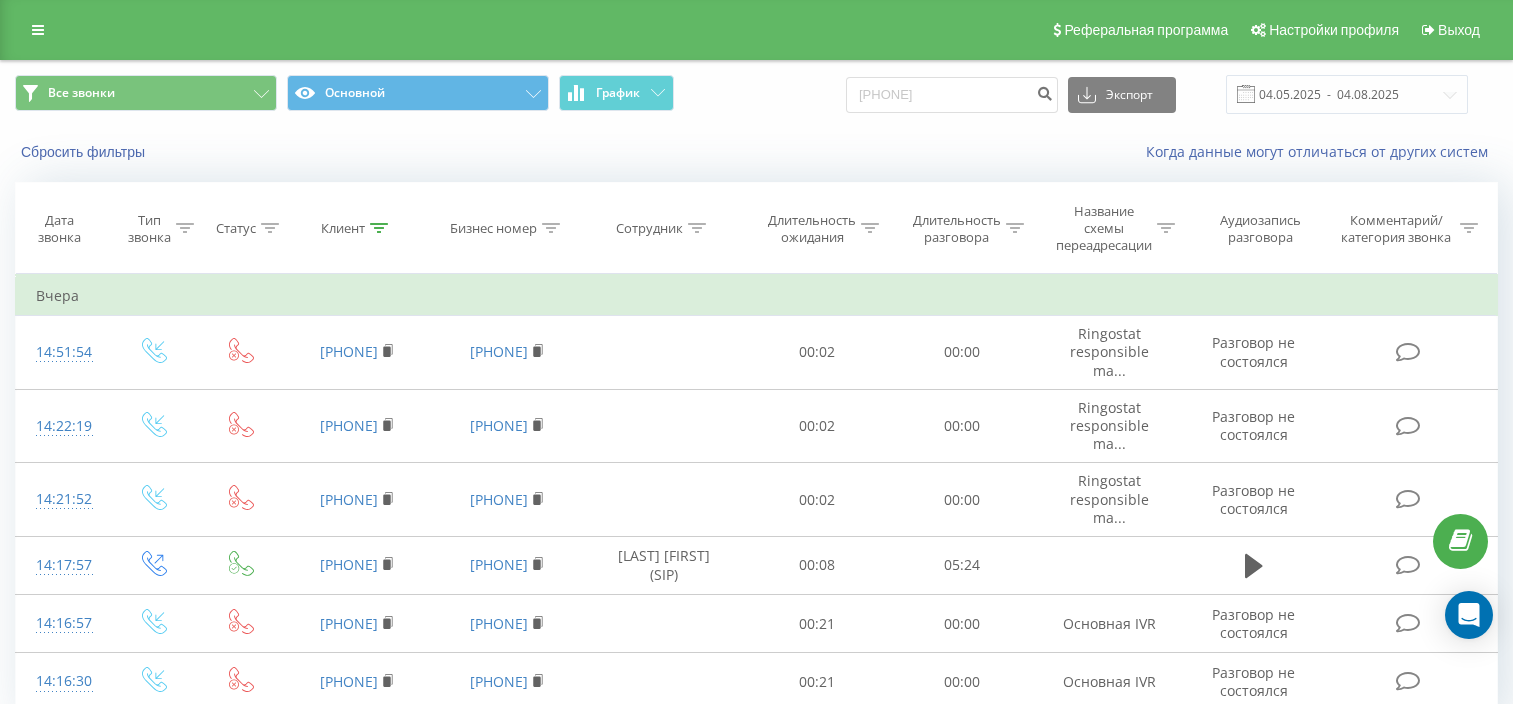 scroll, scrollTop: 94, scrollLeft: 0, axis: vertical 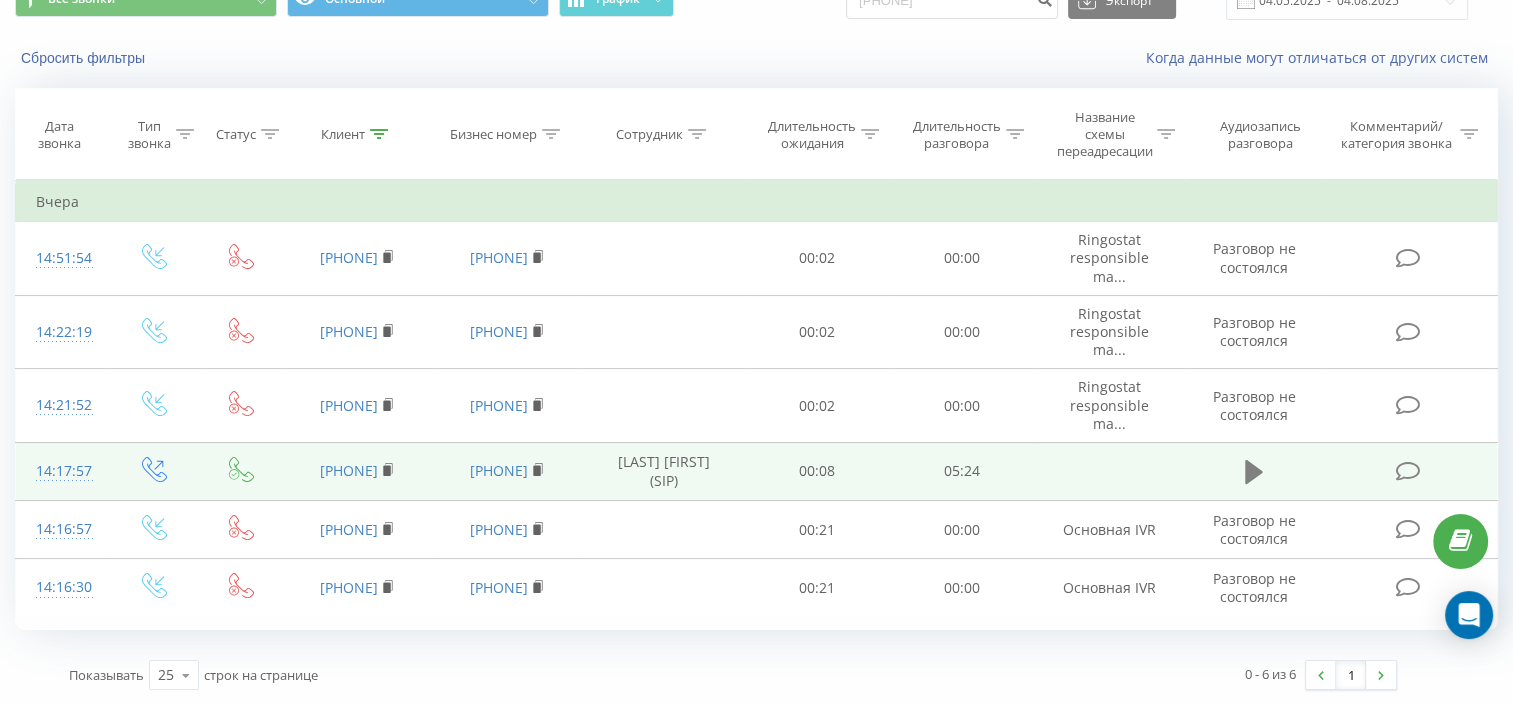 click 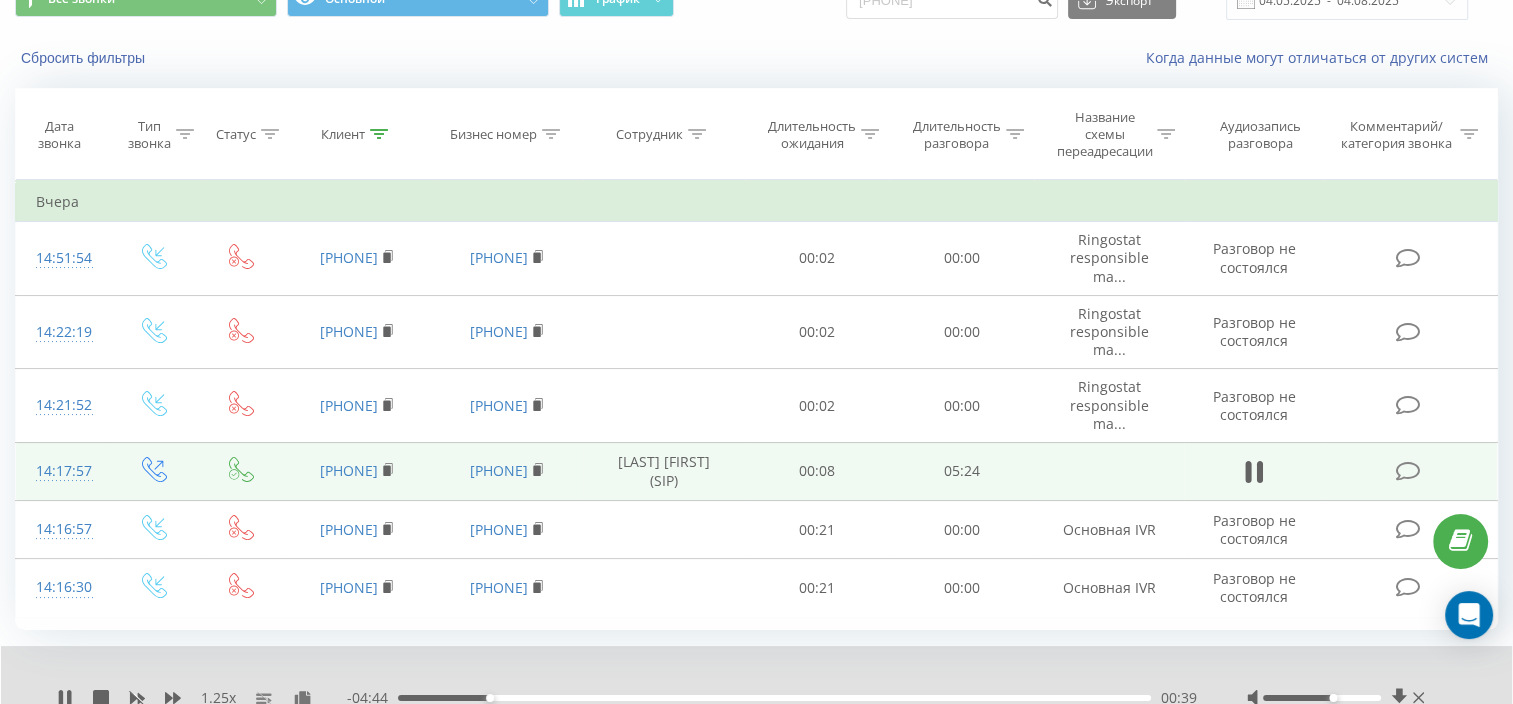 click on "00:39" at bounding box center [774, 698] 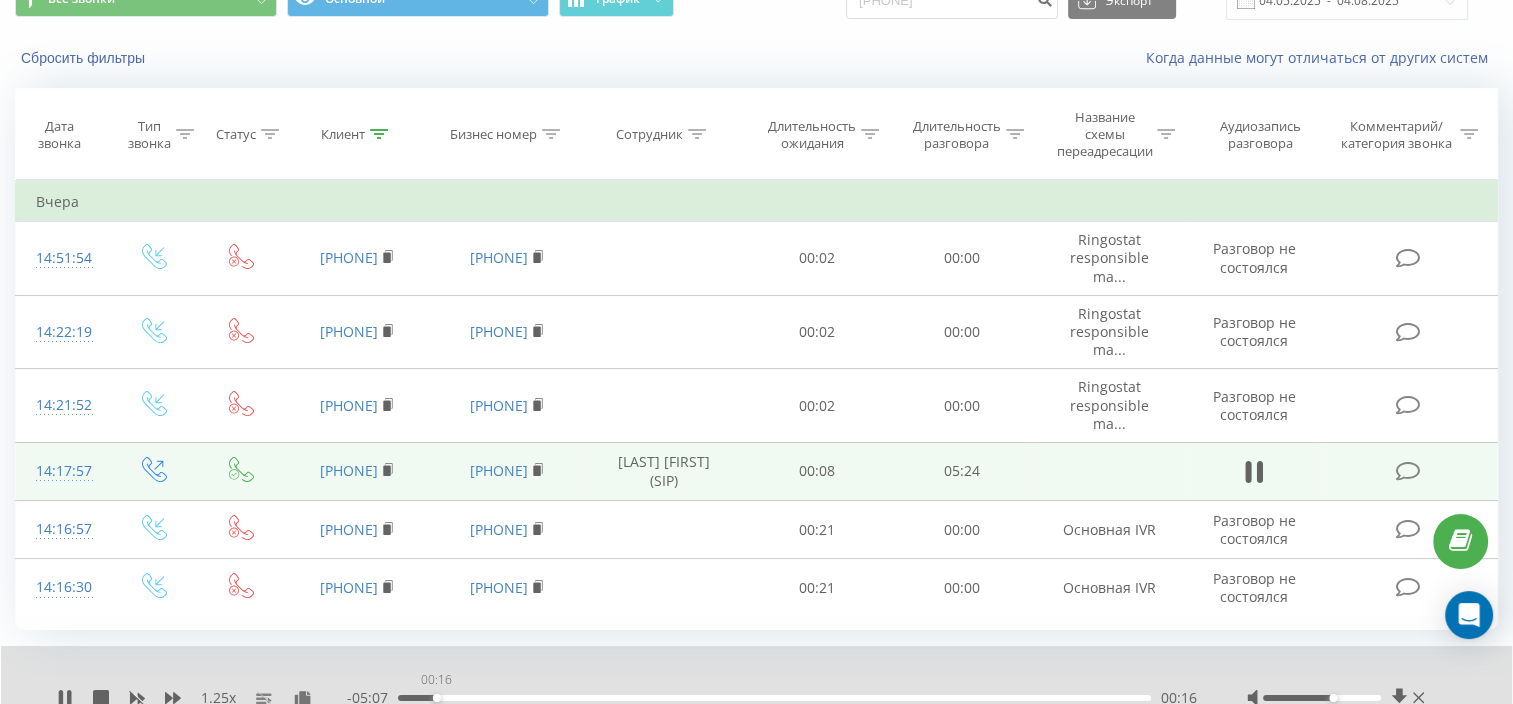 click on "00:16" at bounding box center [774, 698] 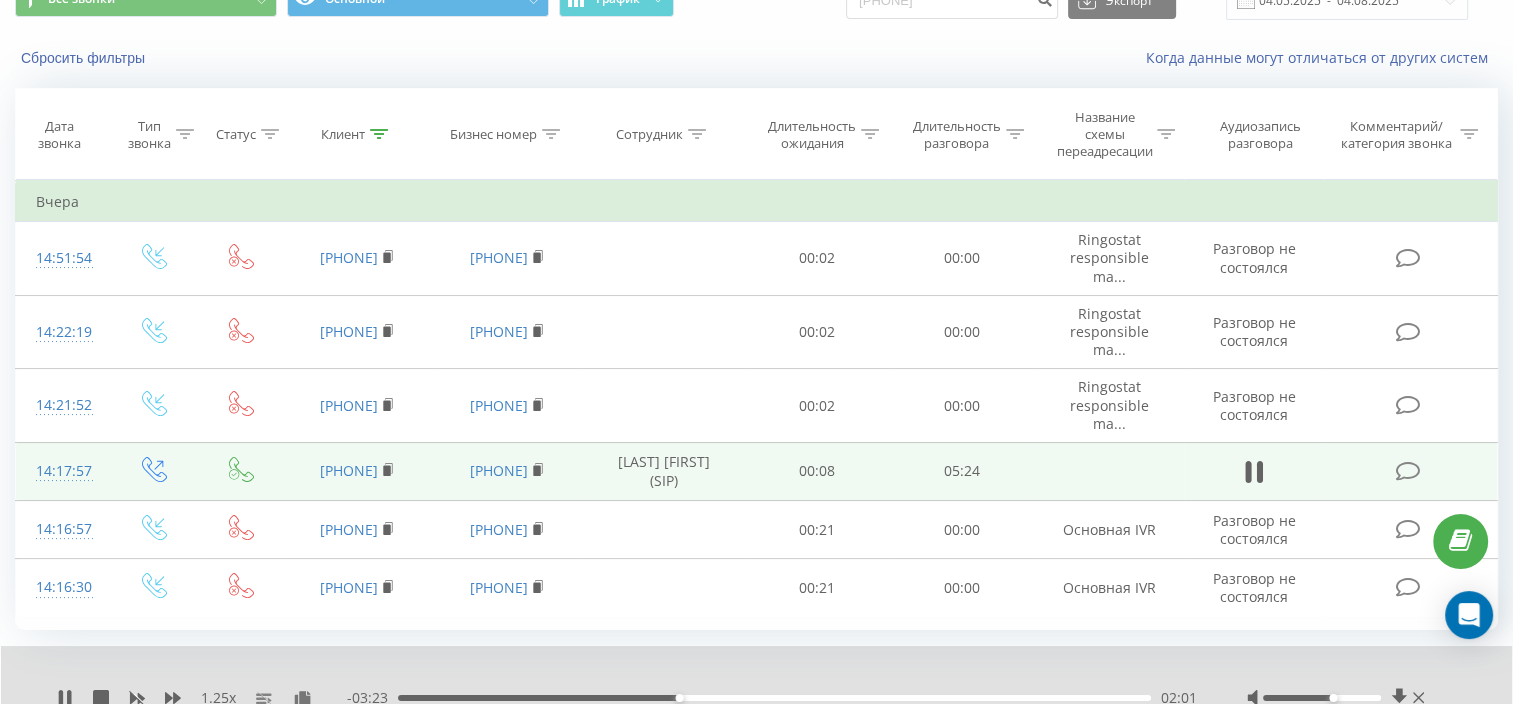 click at bounding box center (1338, 698) 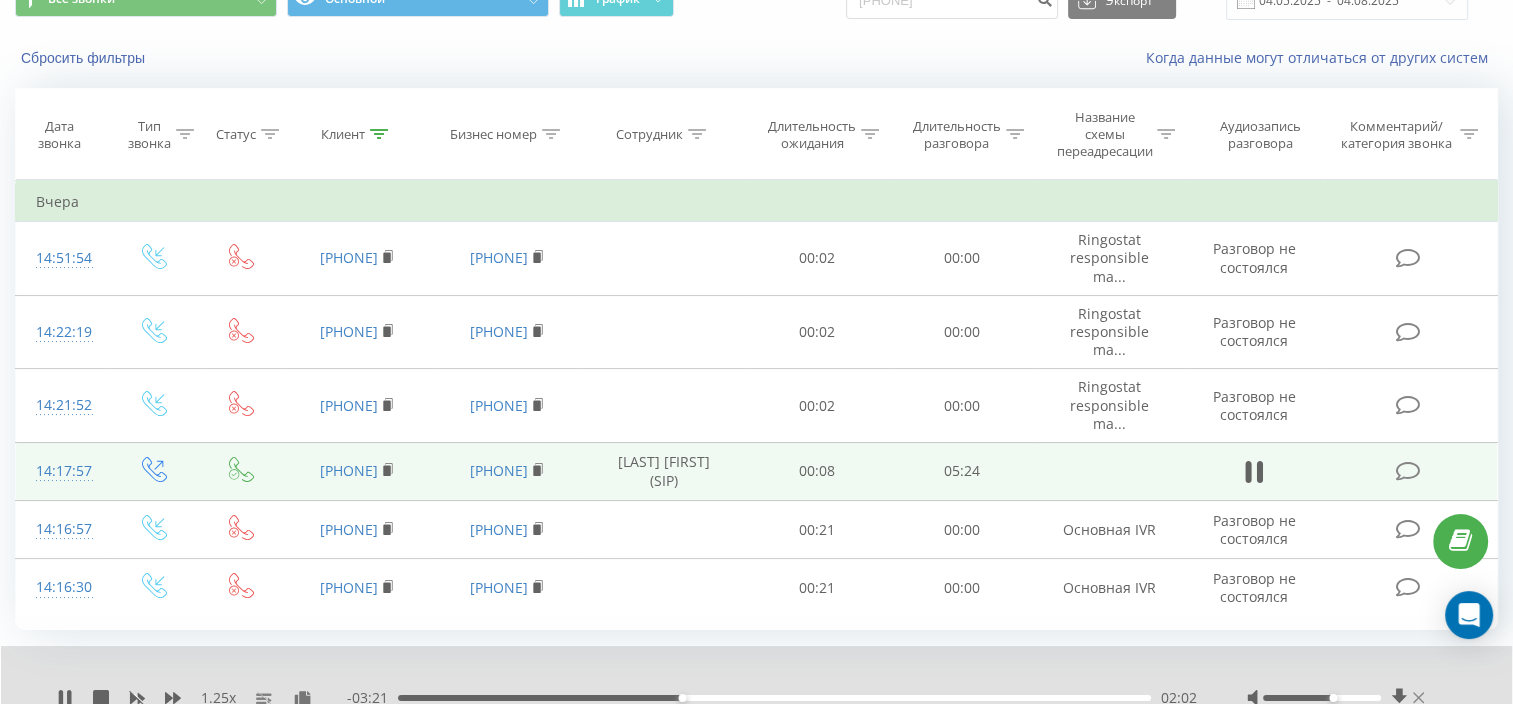 click 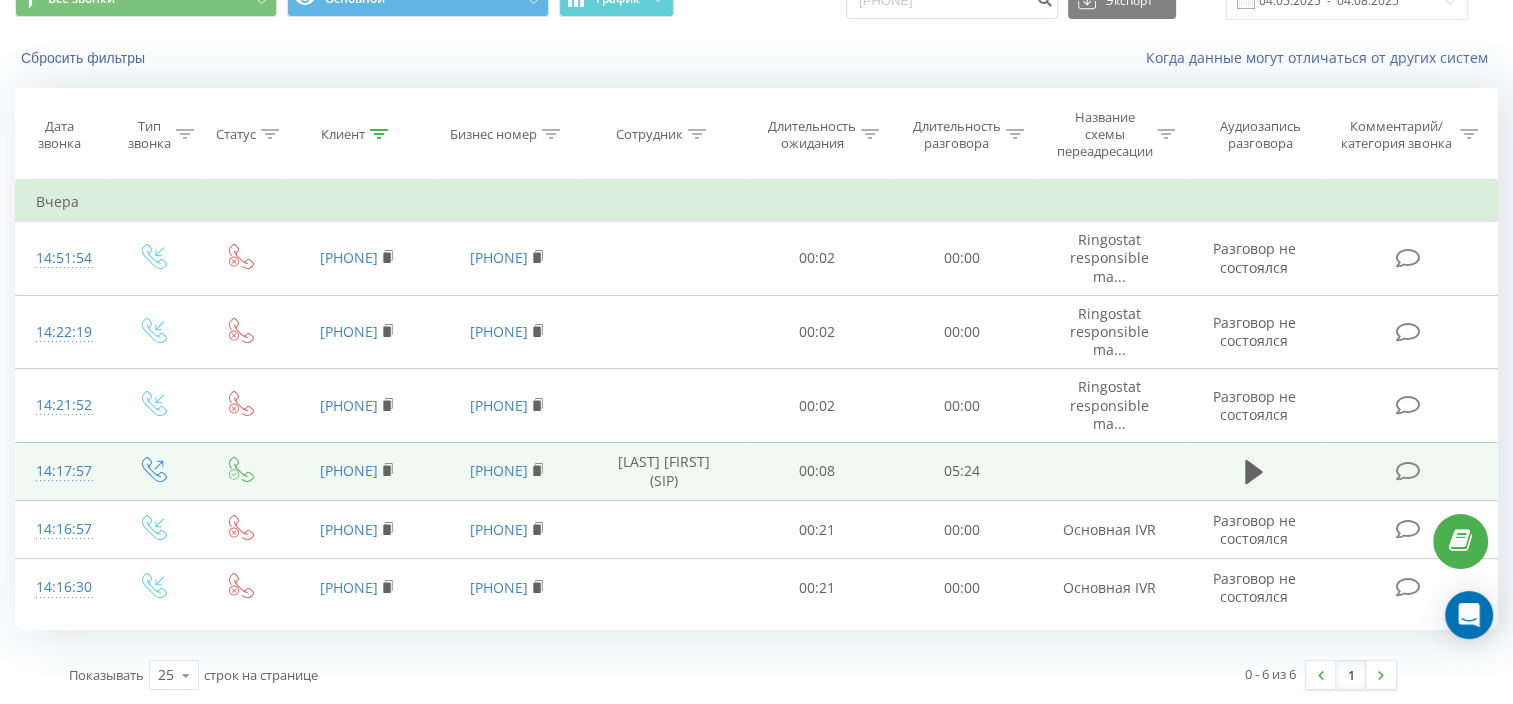 scroll, scrollTop: 0, scrollLeft: 0, axis: both 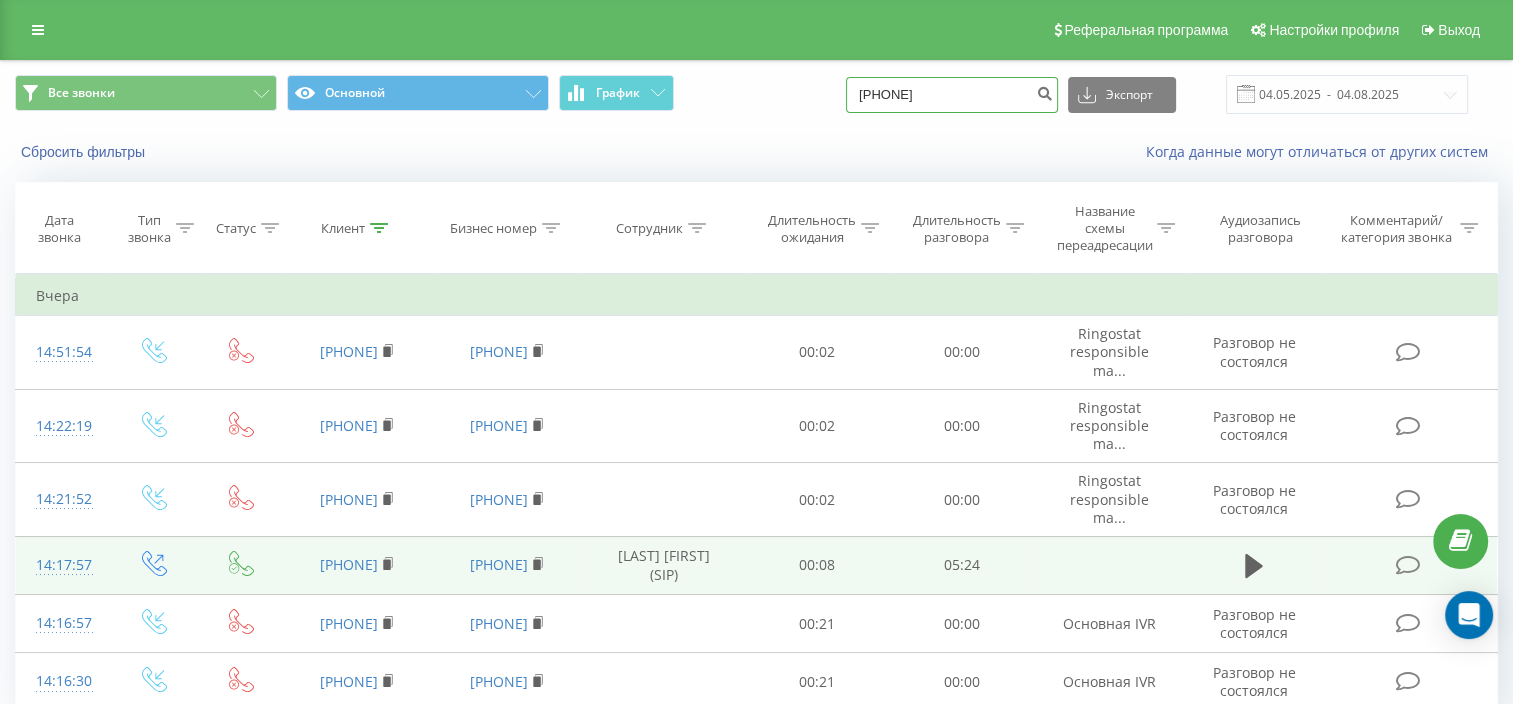 click on "77017924277" at bounding box center [952, 95] 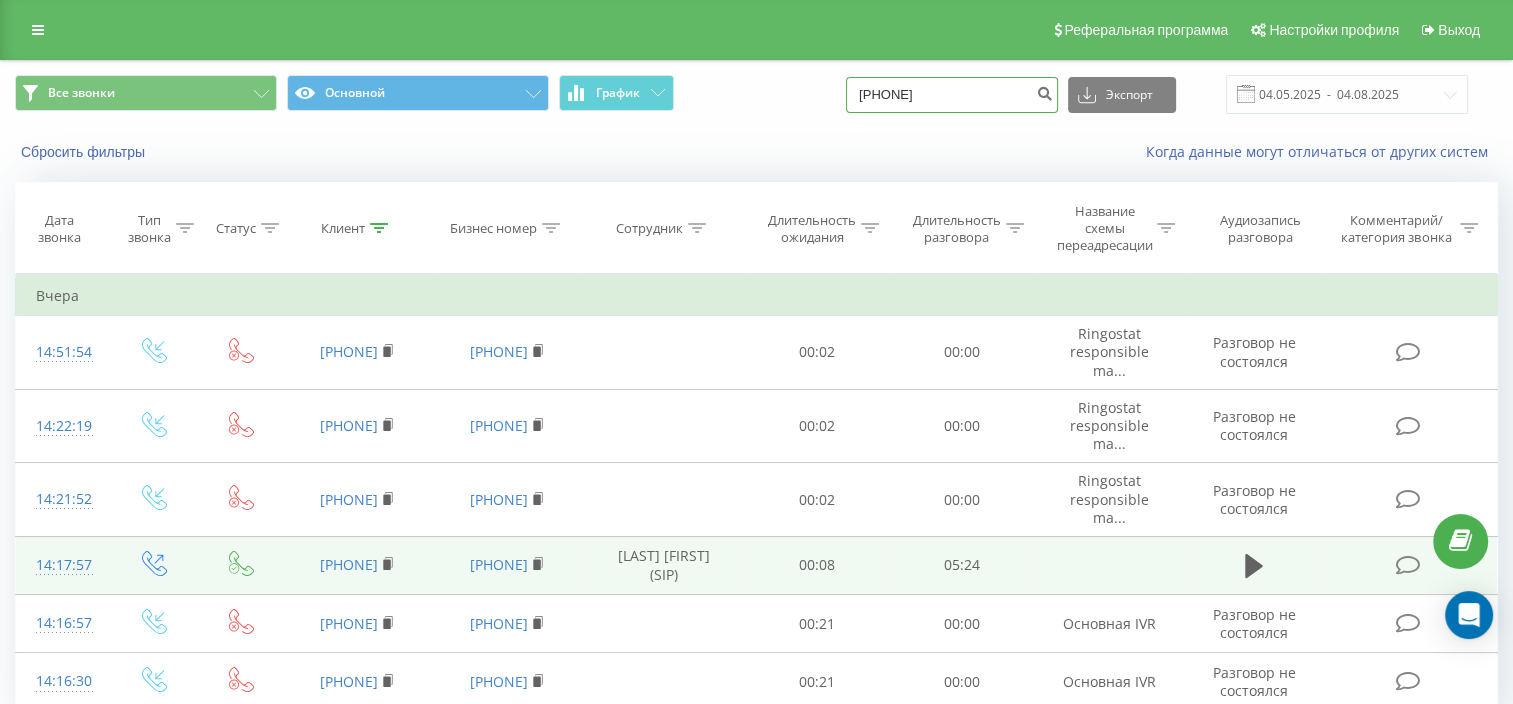 type on "77011413619" 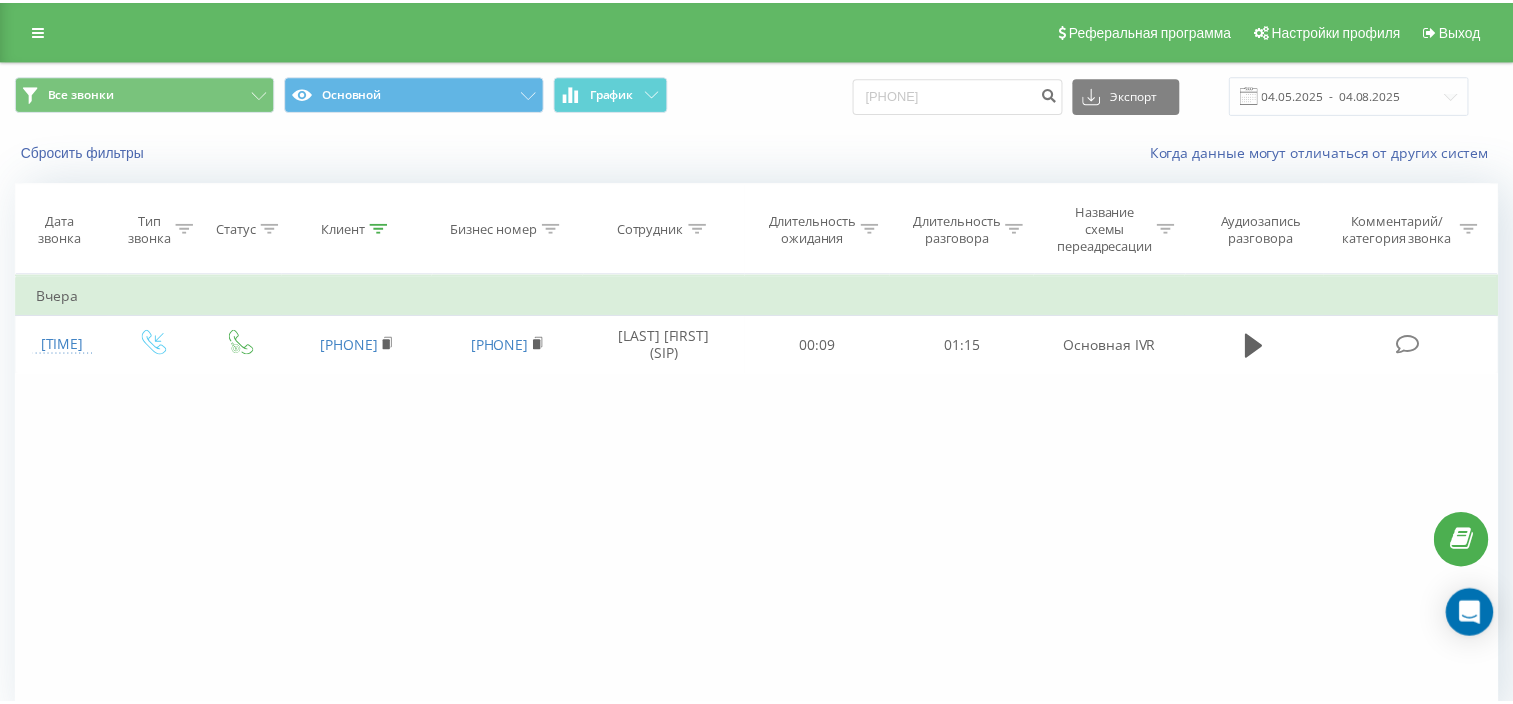 scroll, scrollTop: 0, scrollLeft: 0, axis: both 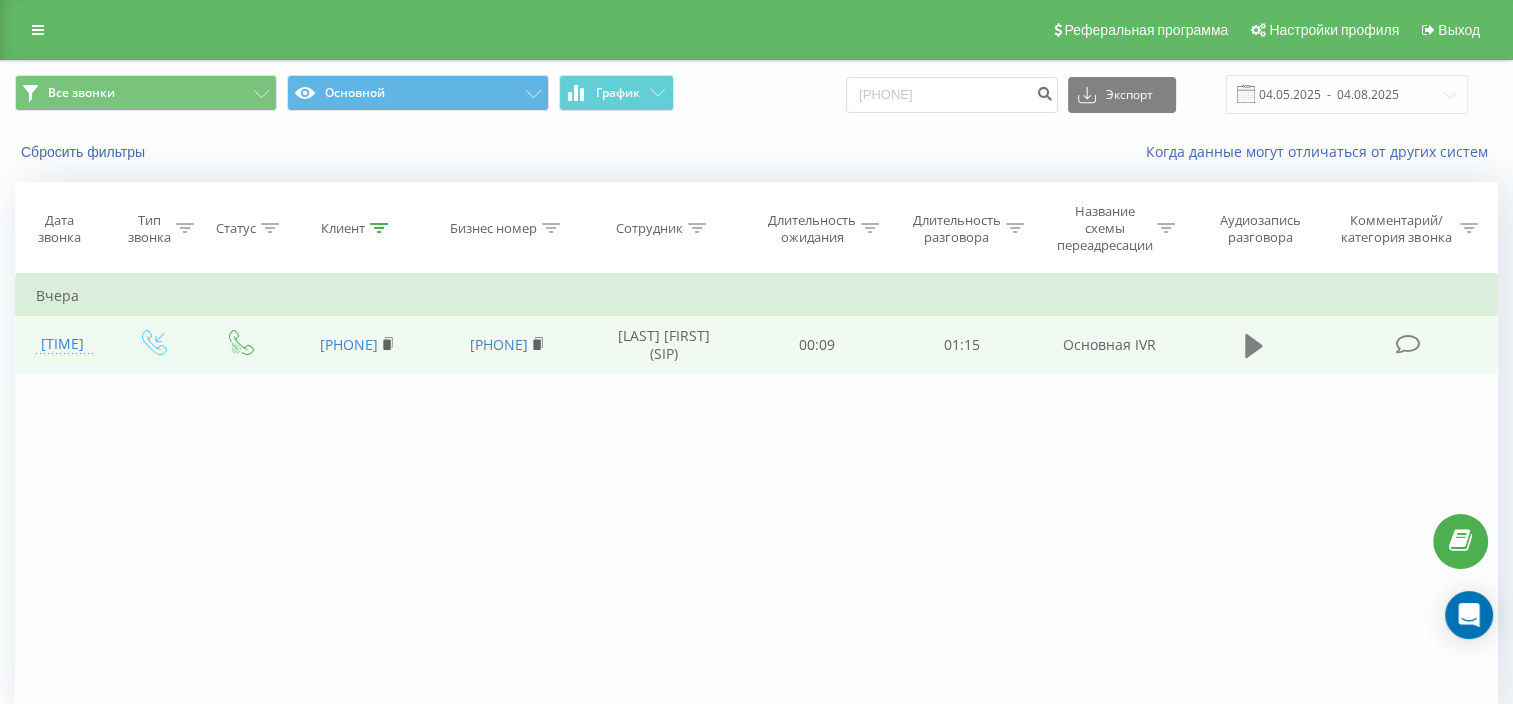 click 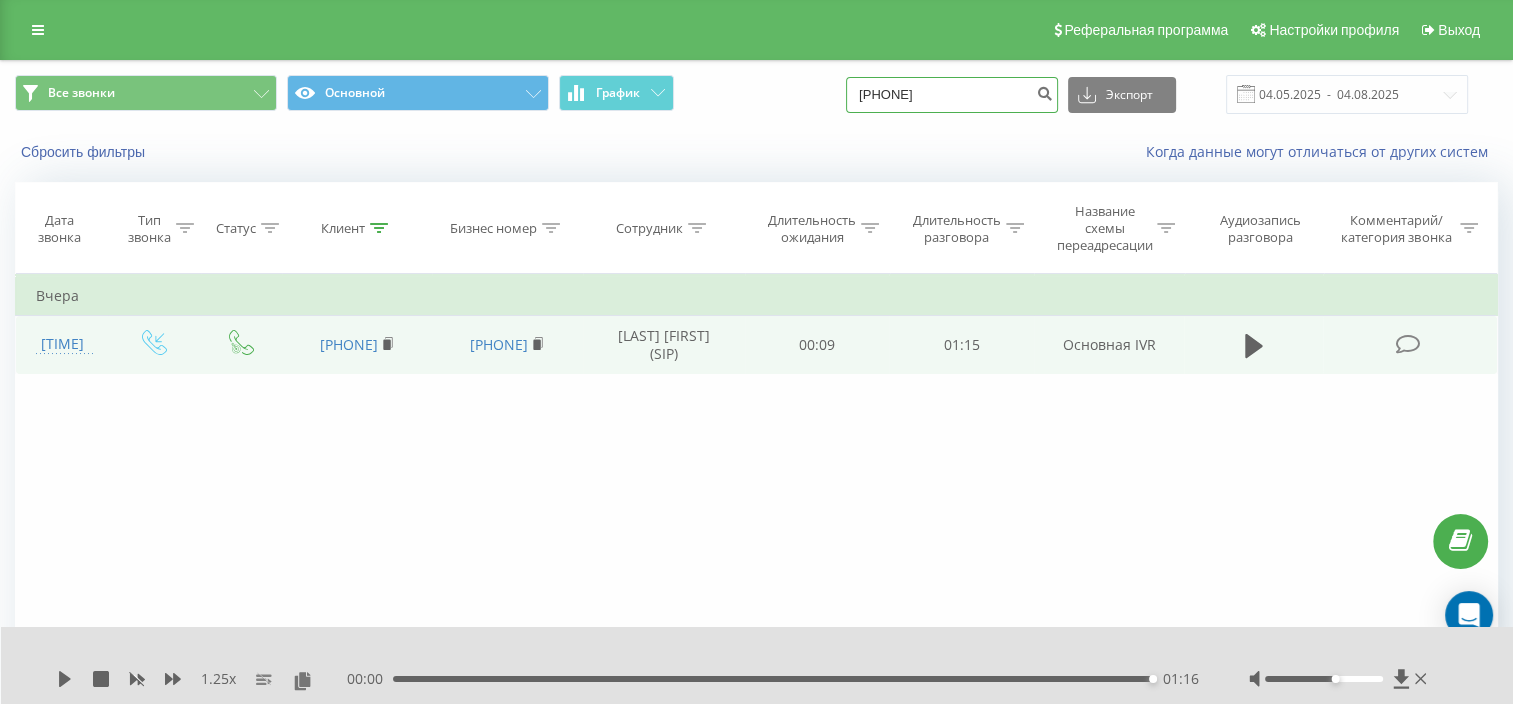 click on "77011413619" at bounding box center [952, 95] 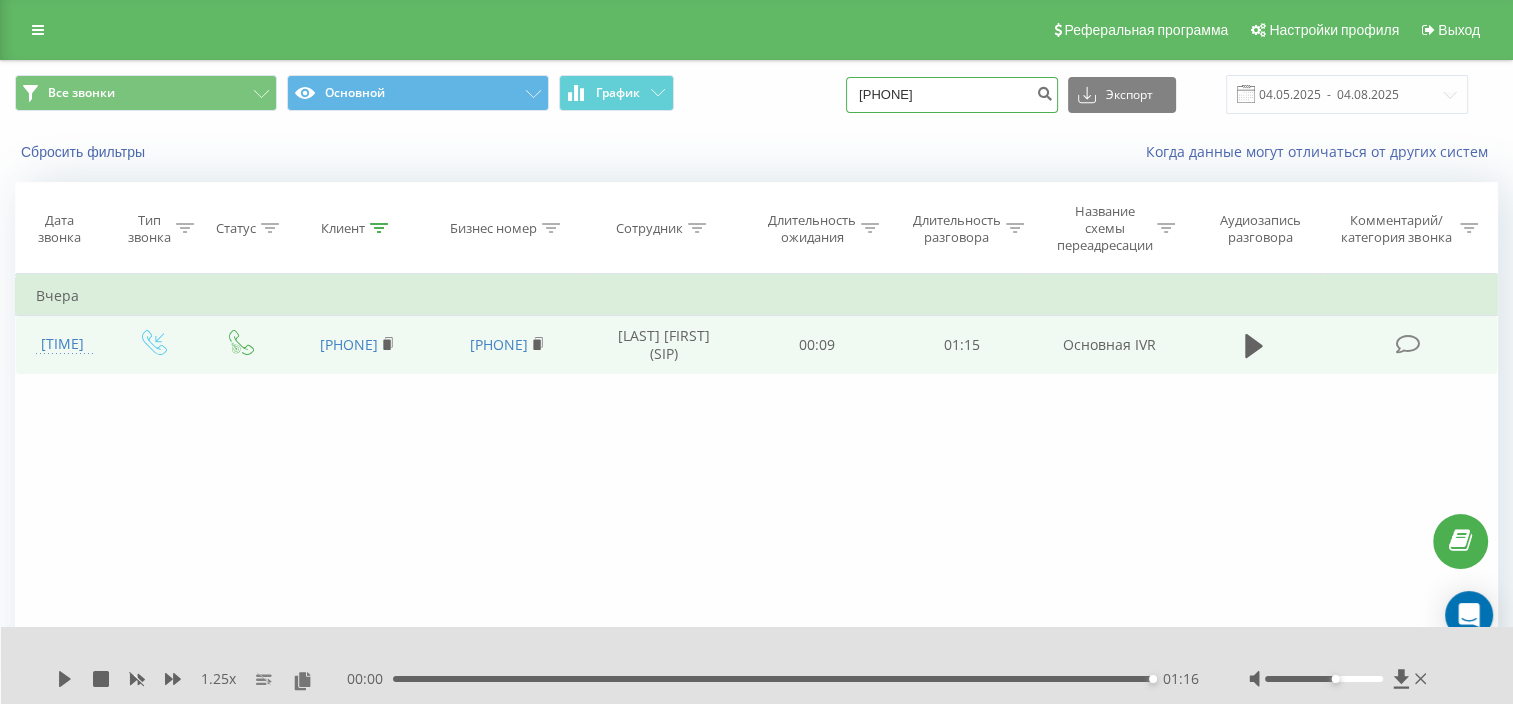 type on "77752578958" 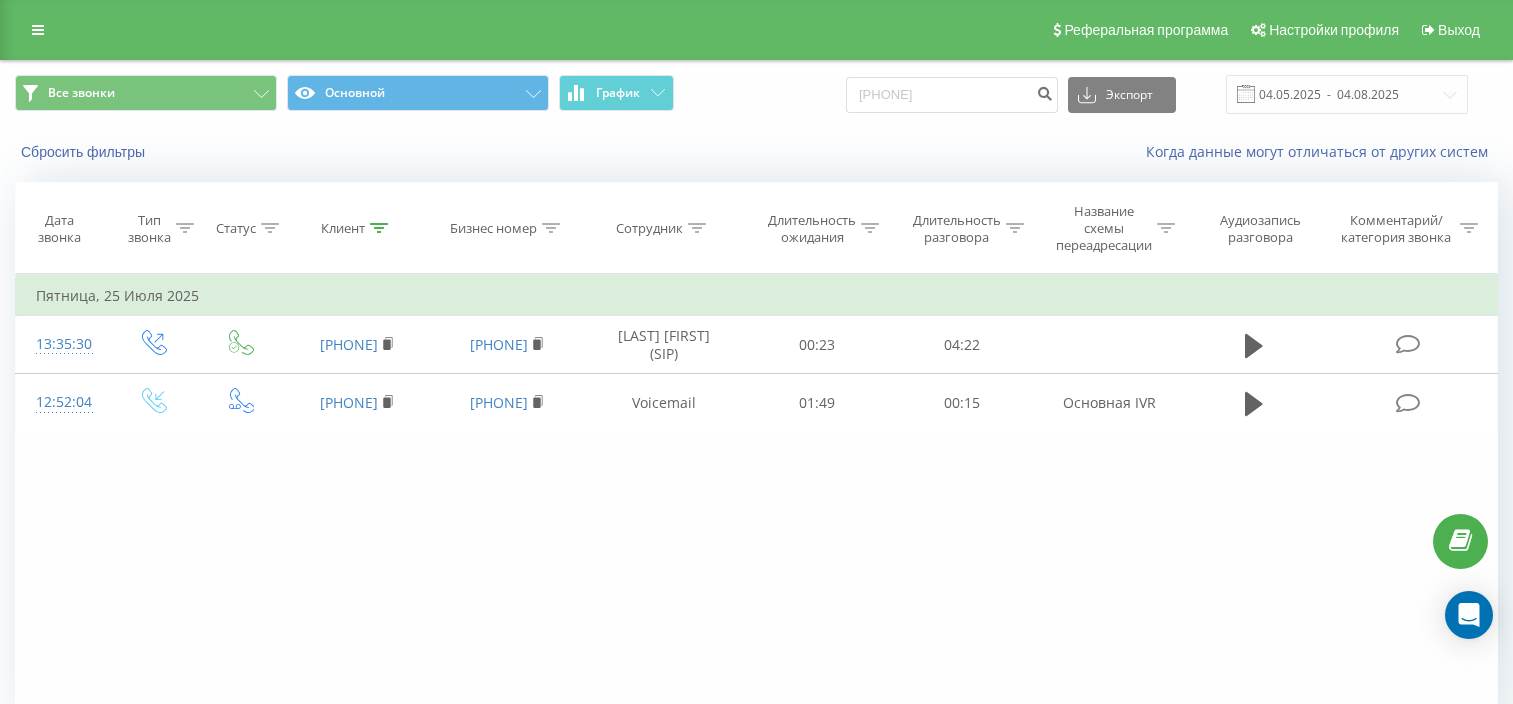 scroll, scrollTop: 0, scrollLeft: 0, axis: both 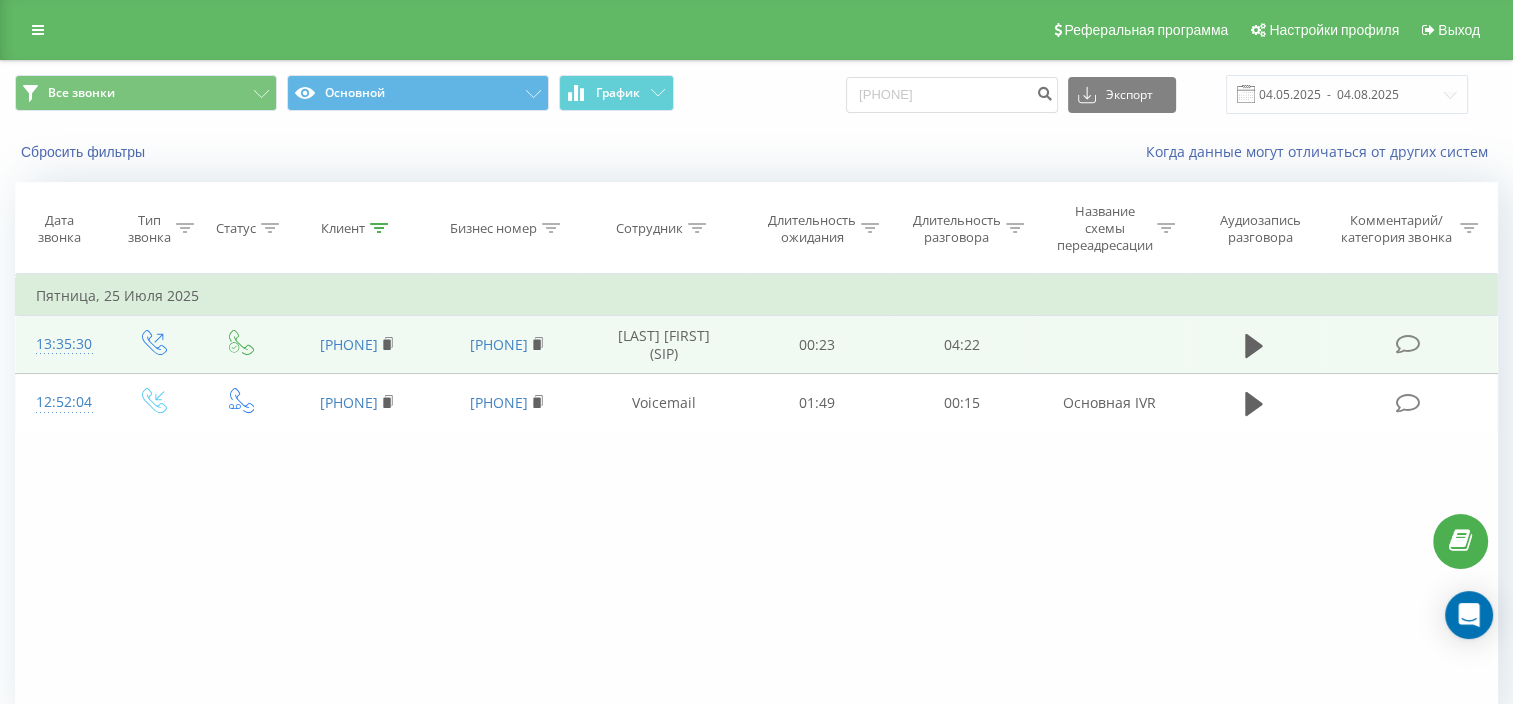 click at bounding box center (1253, 345) 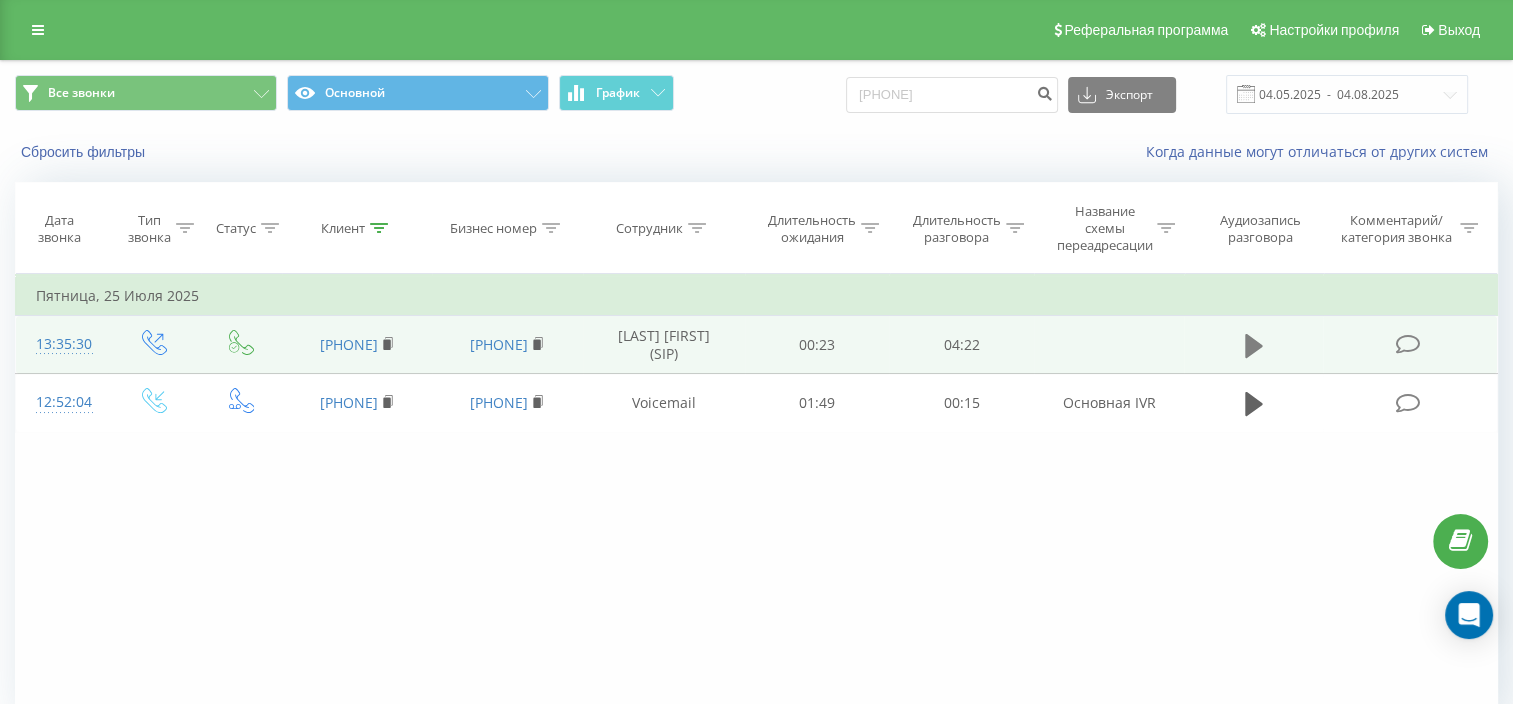click 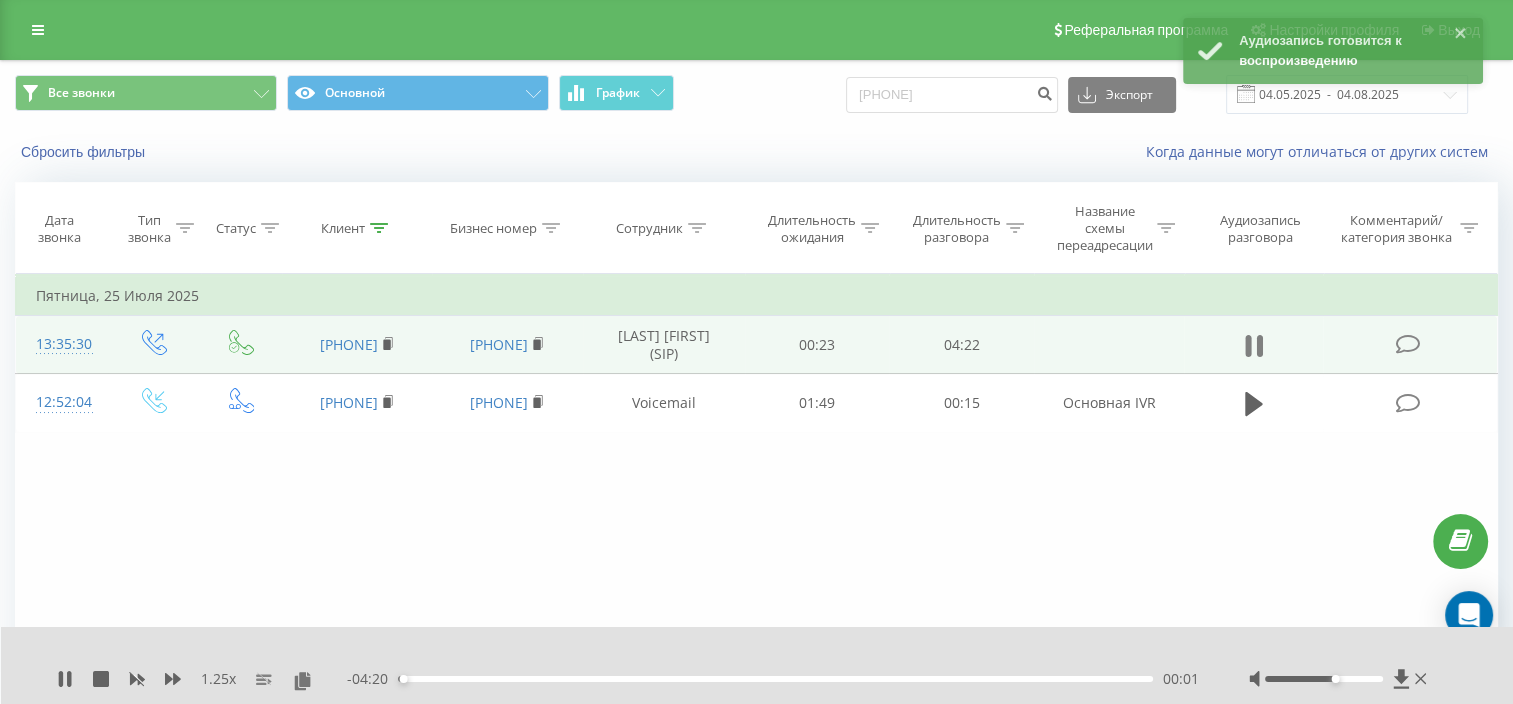 click 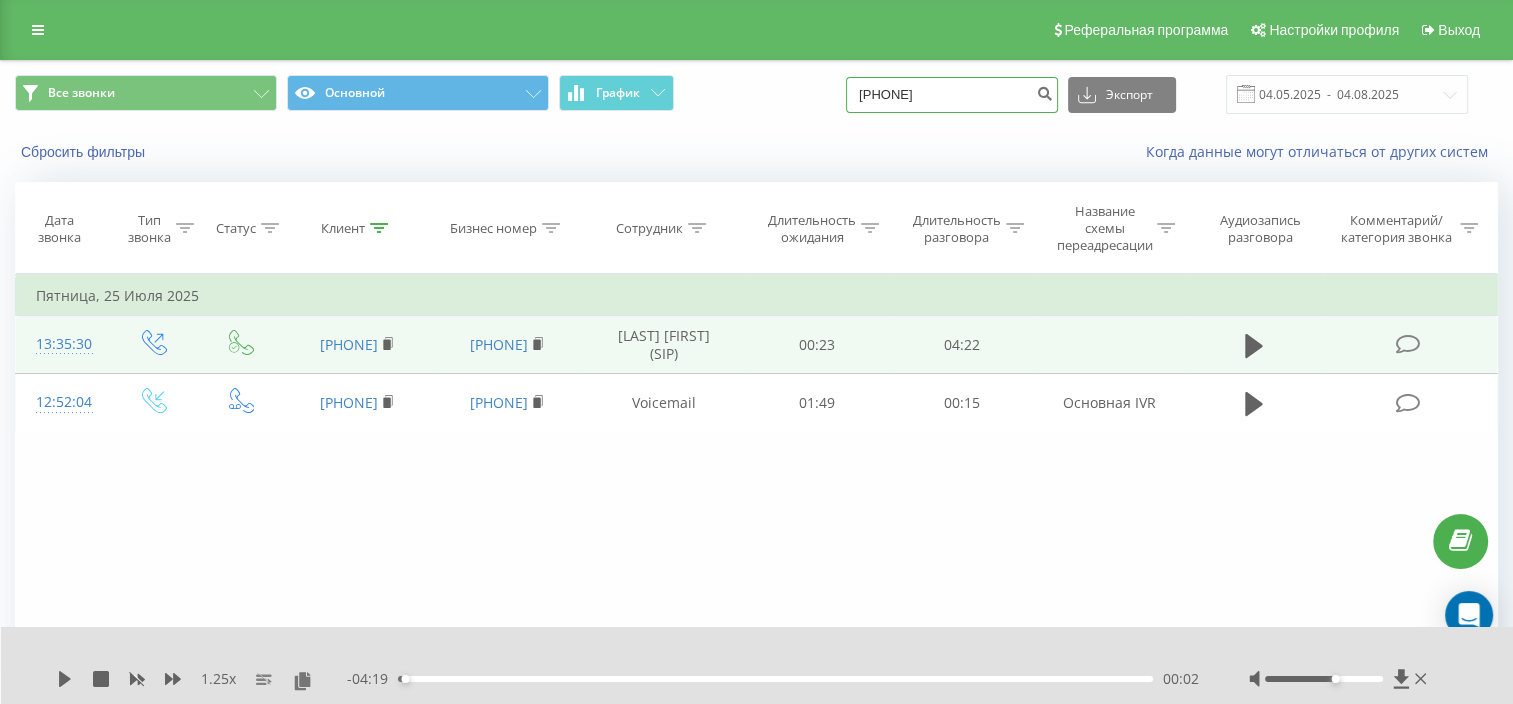click on "77752578958" at bounding box center (952, 95) 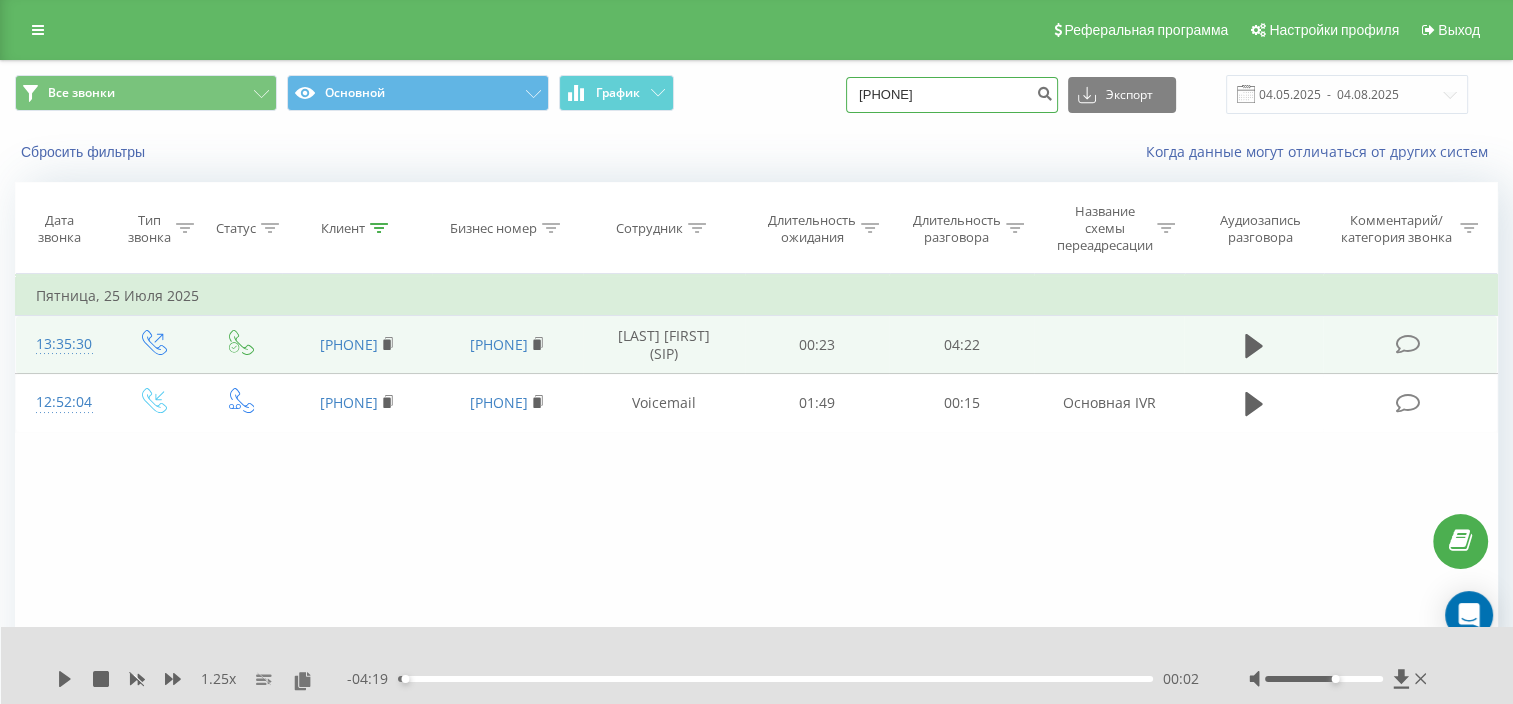 paste on "066192684" 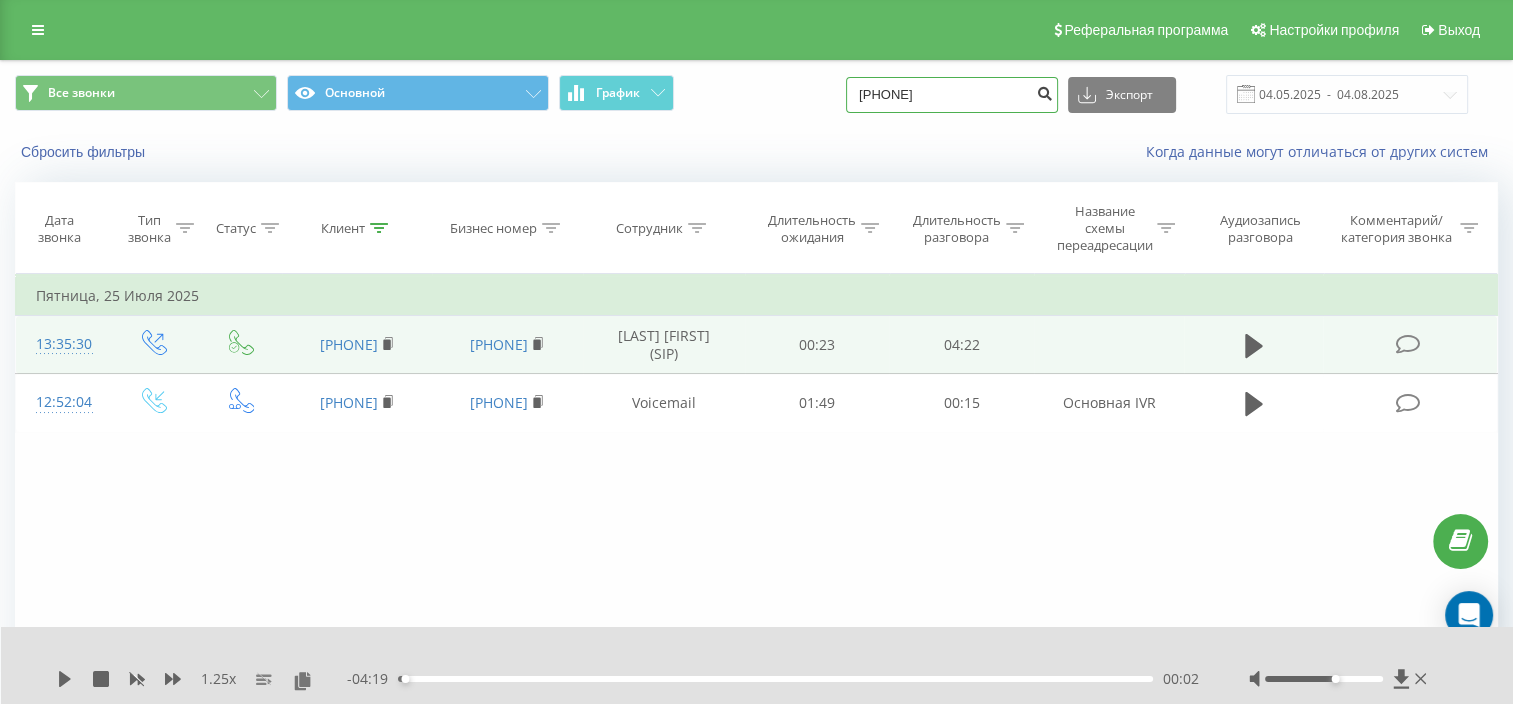 type on "[PHONE]" 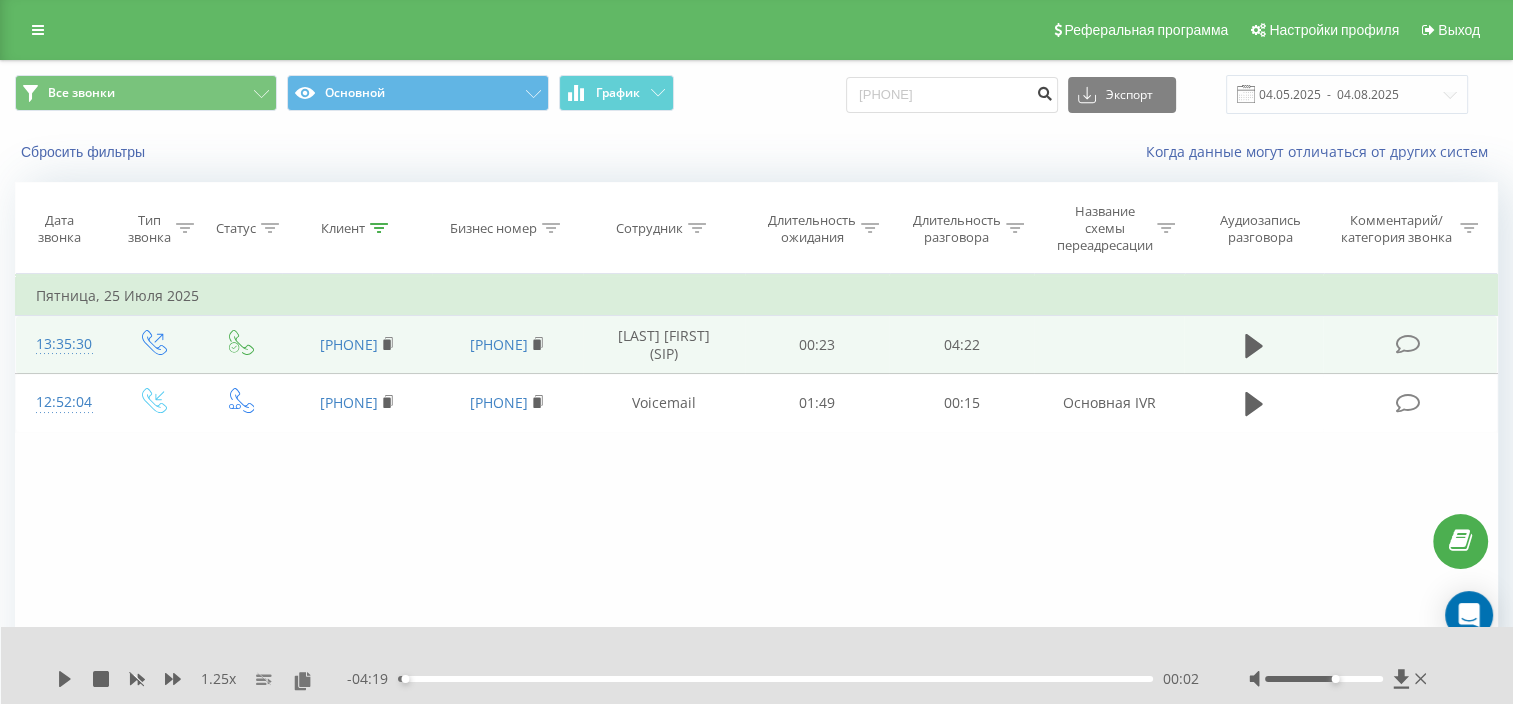 click at bounding box center [1044, 95] 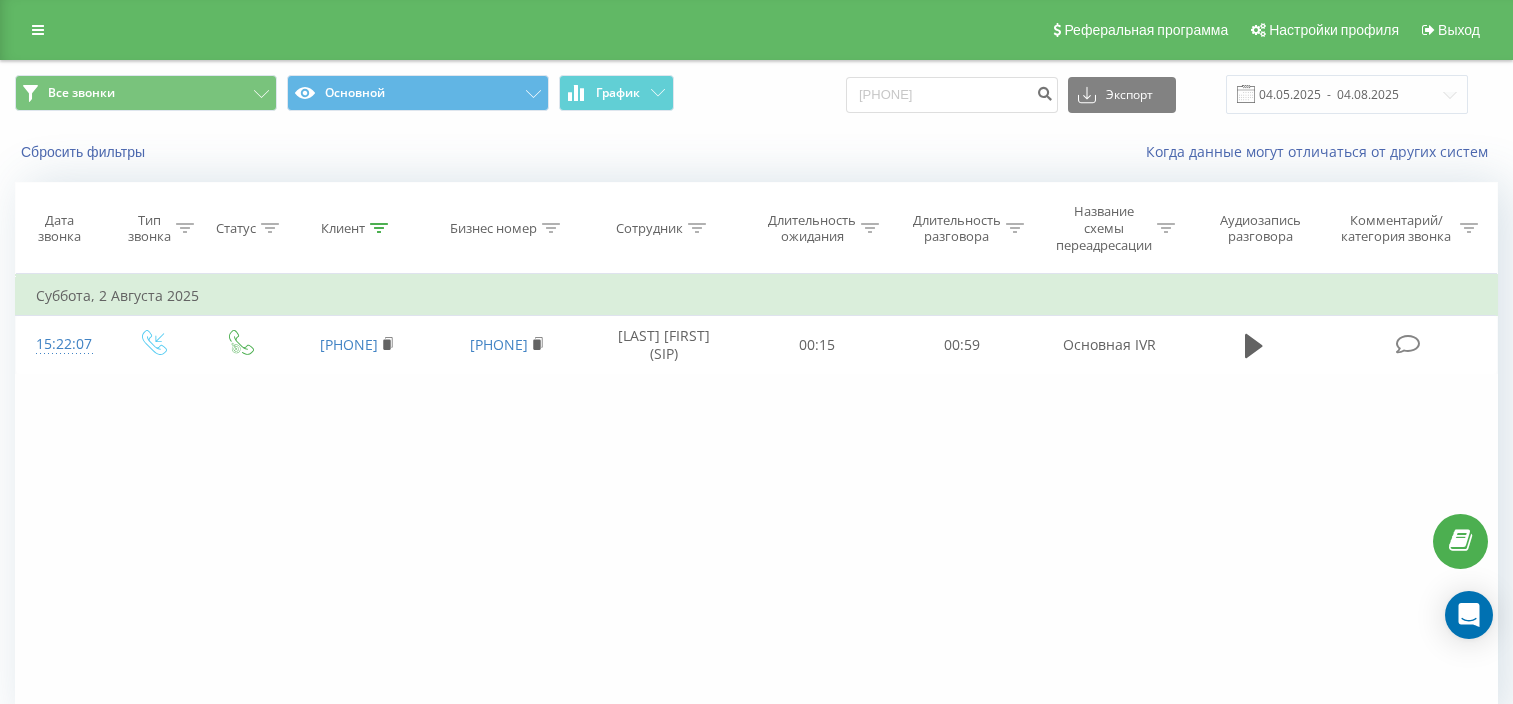 scroll, scrollTop: 0, scrollLeft: 0, axis: both 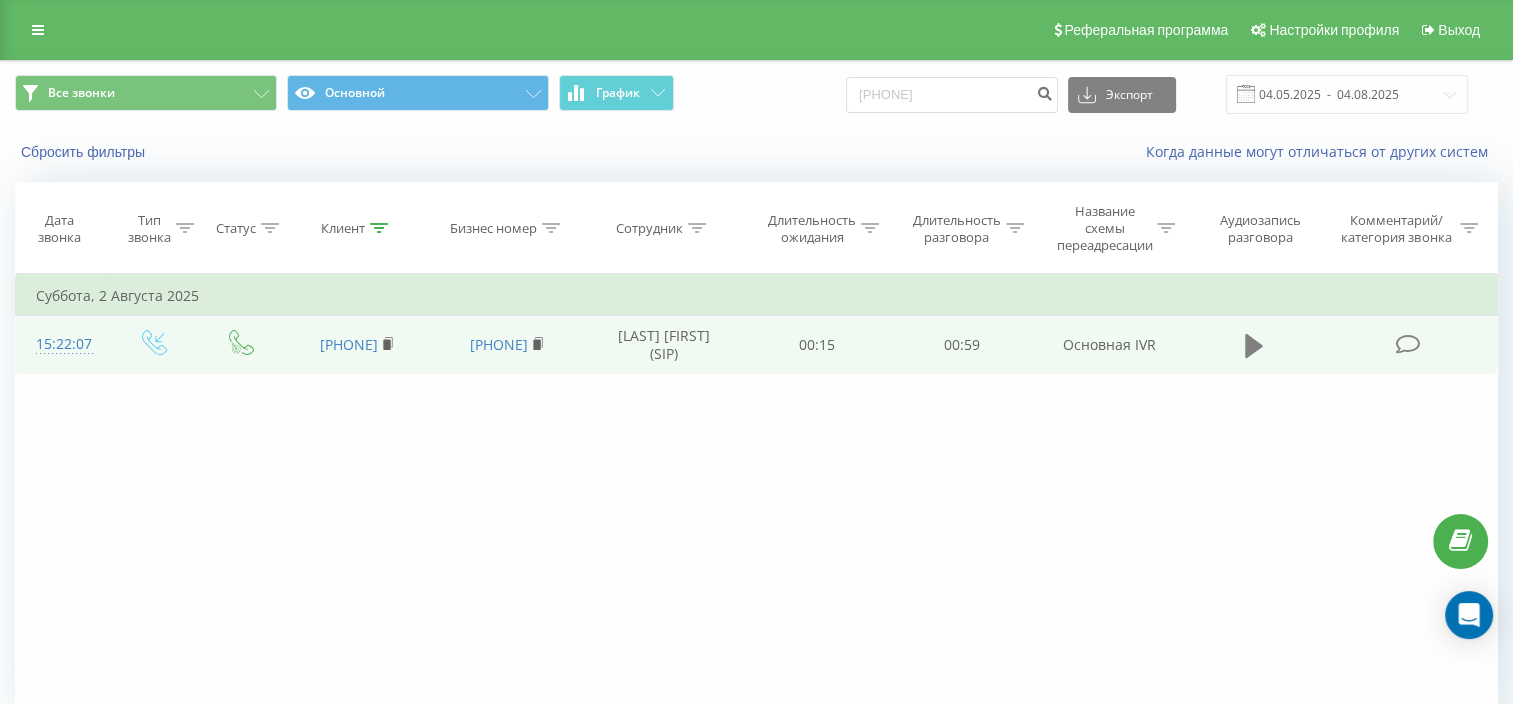 click 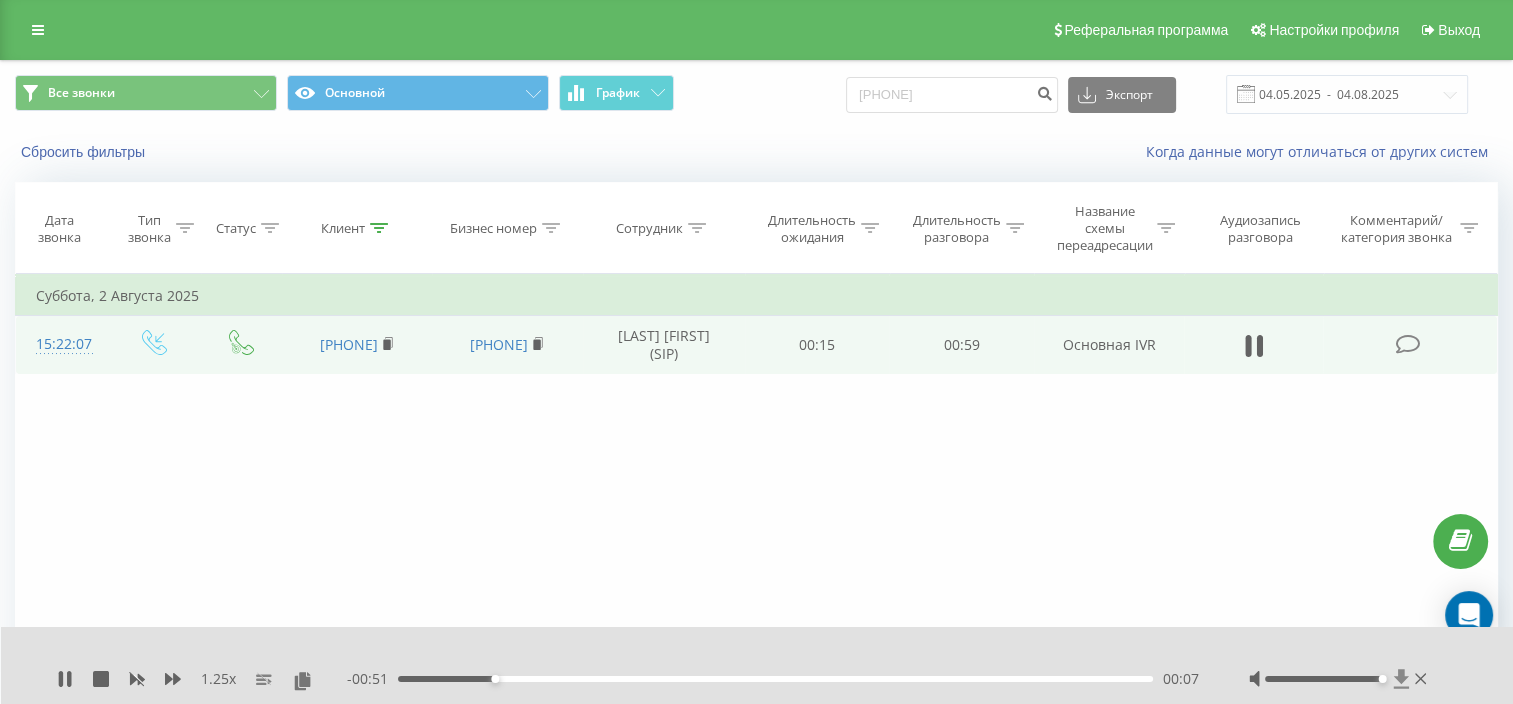 drag, startPoint x: 1332, startPoint y: 679, endPoint x: 1405, endPoint y: 680, distance: 73.00685 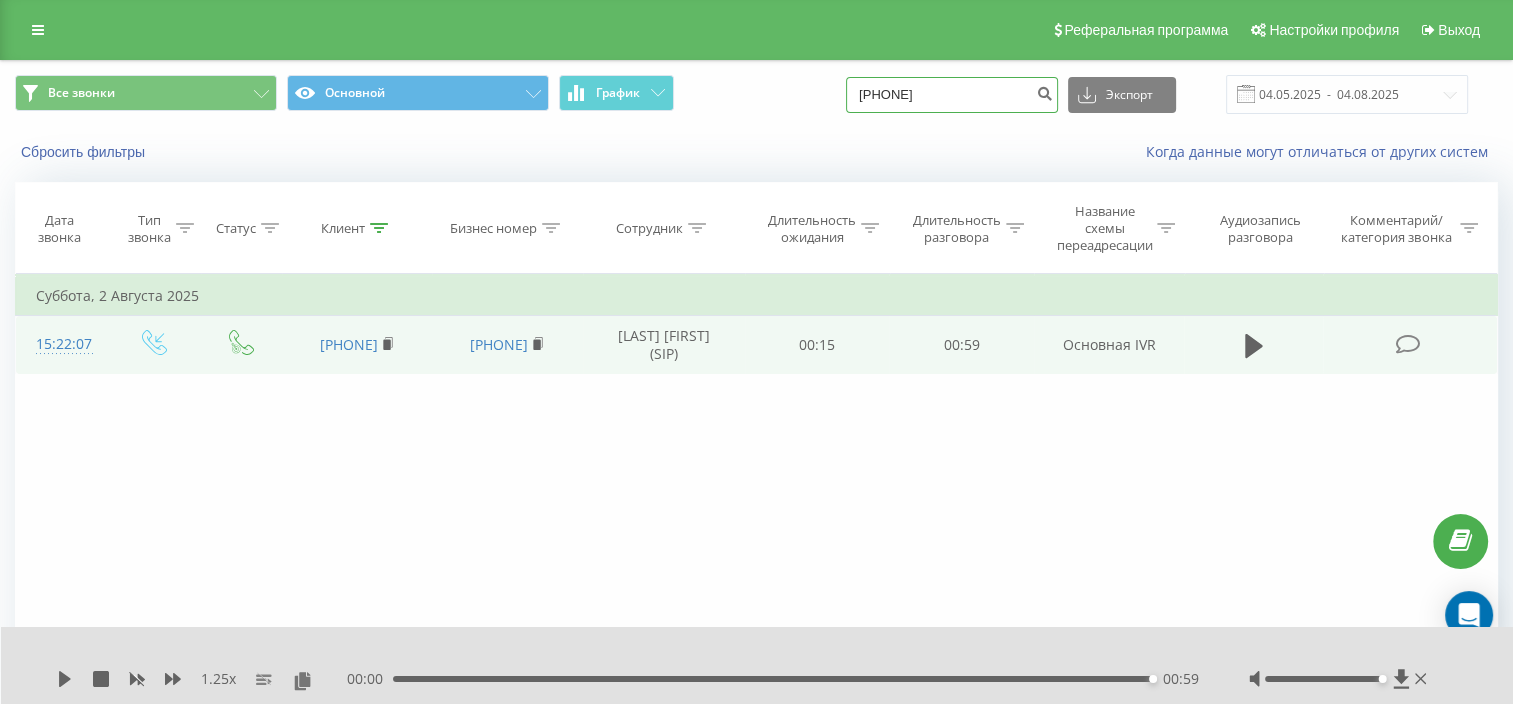 click on "77066192684" at bounding box center [952, 95] 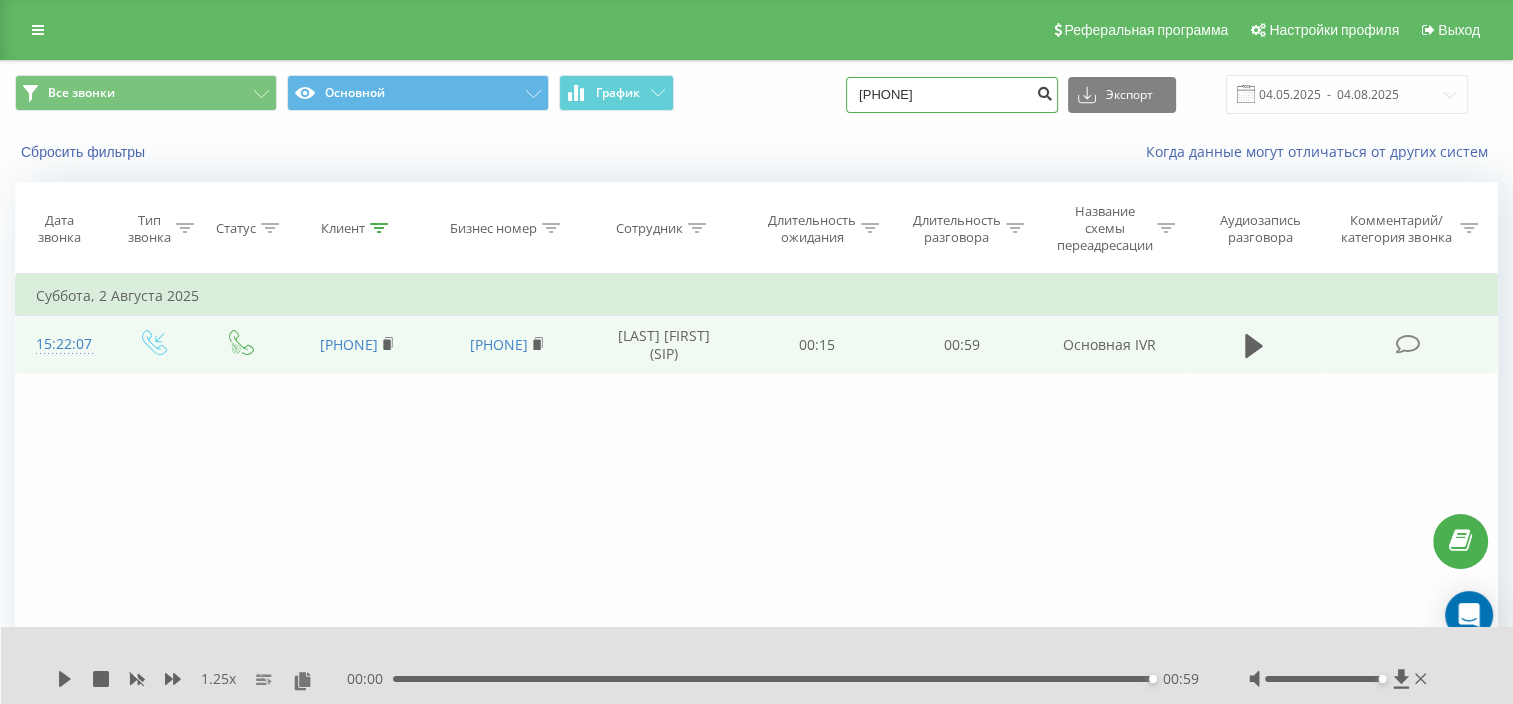 type on "[PHONE]" 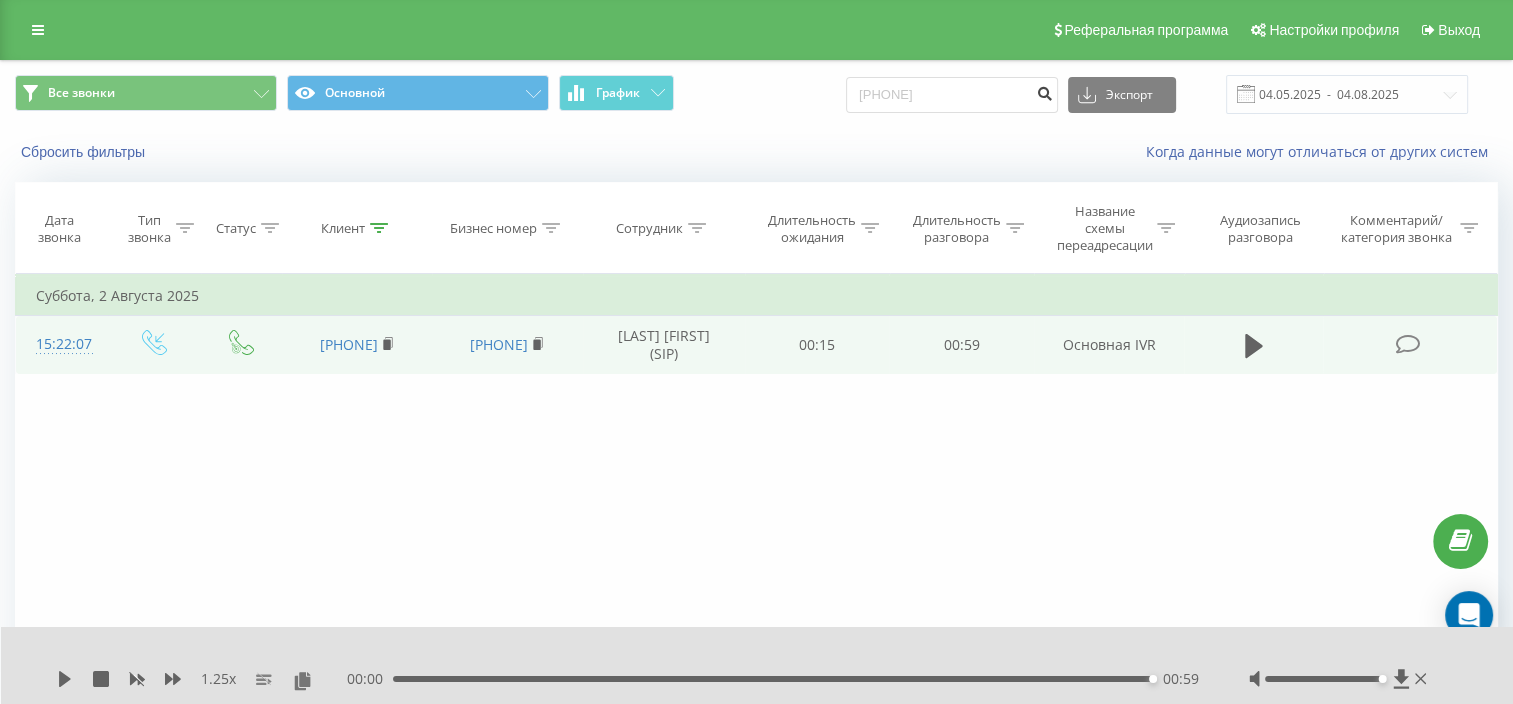click at bounding box center [1044, 91] 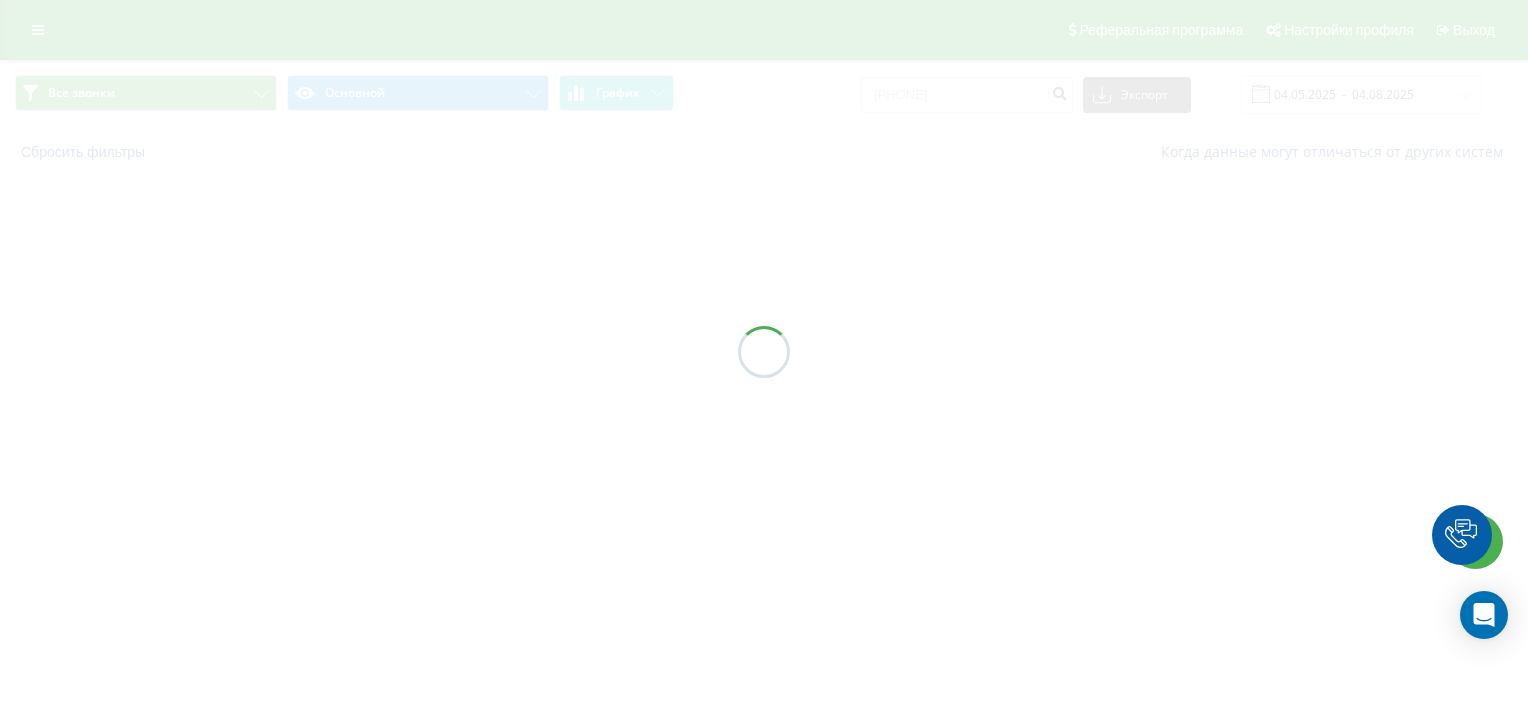 scroll, scrollTop: 0, scrollLeft: 0, axis: both 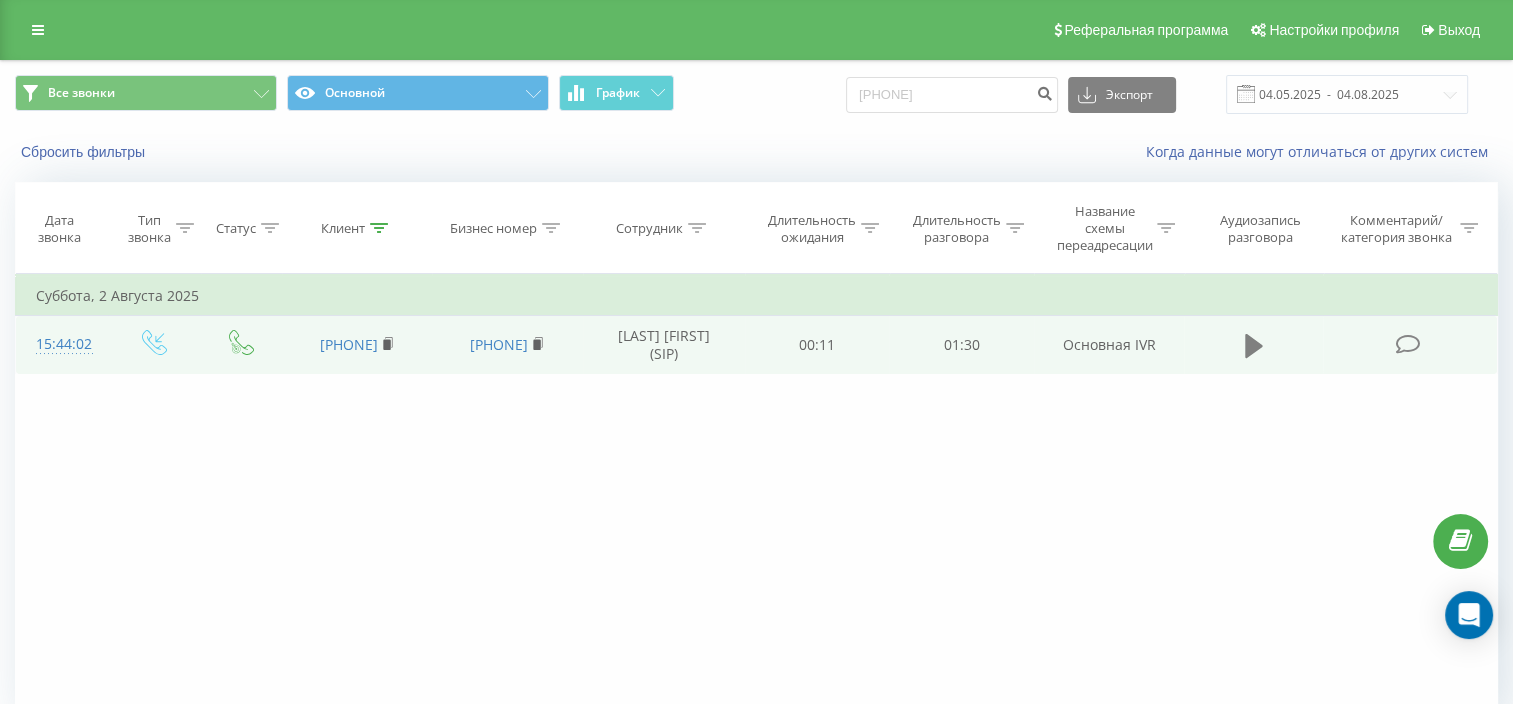 click 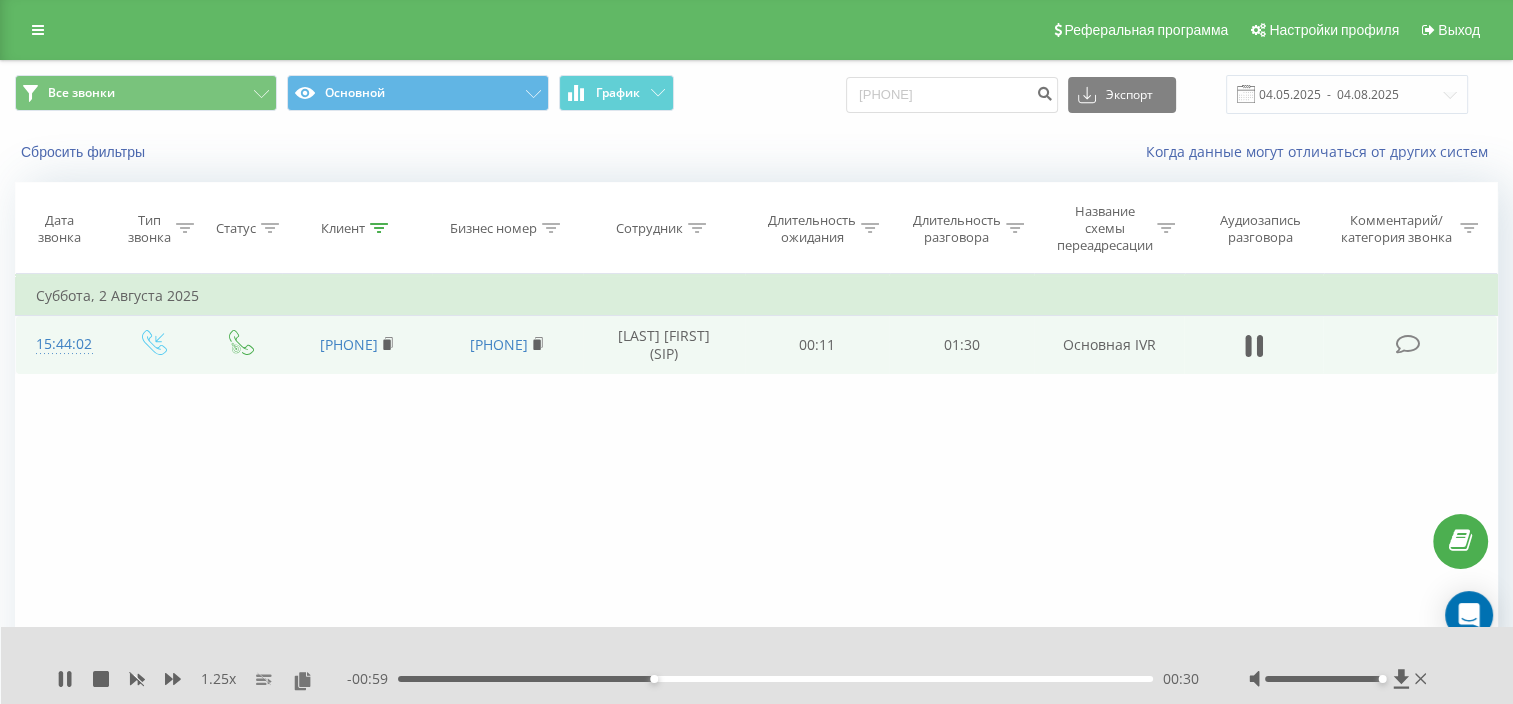 click at bounding box center (1340, 679) 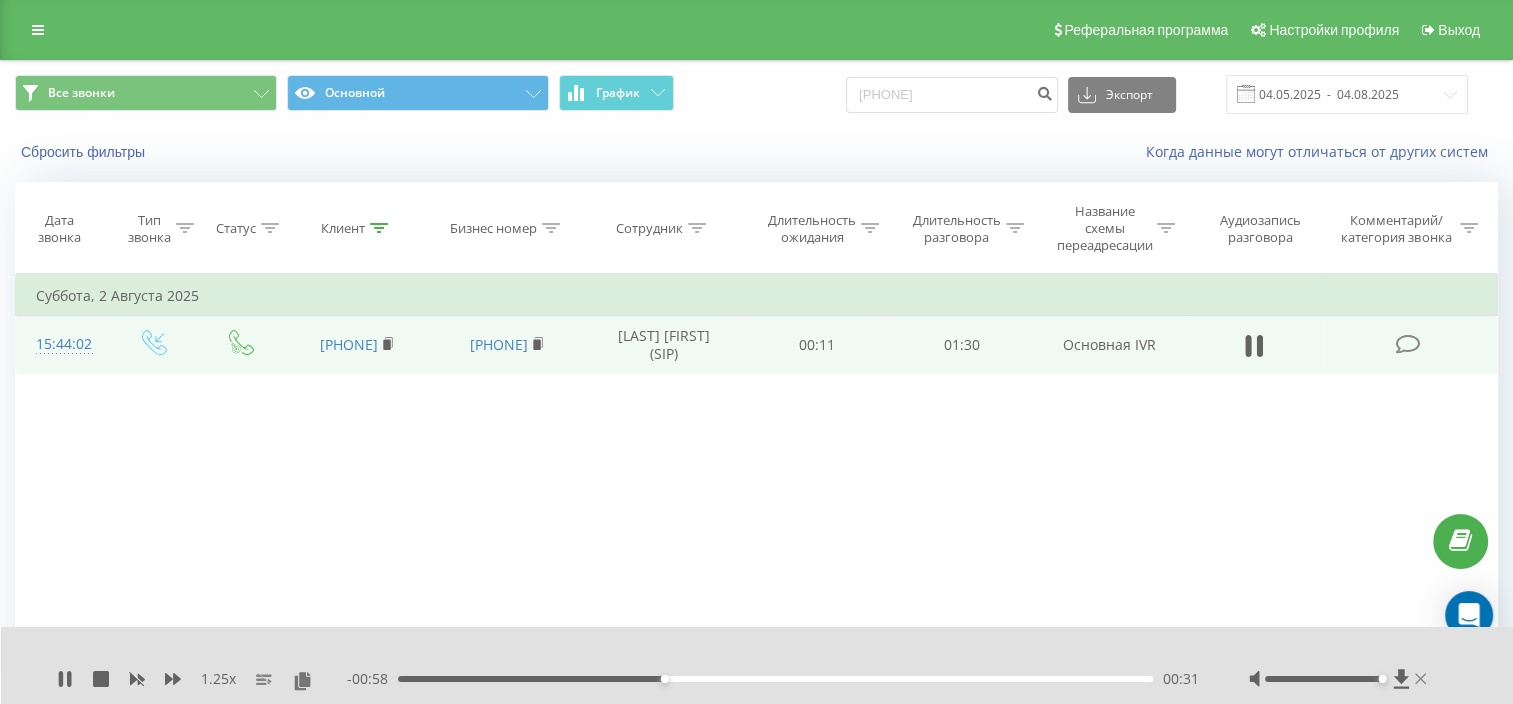 click 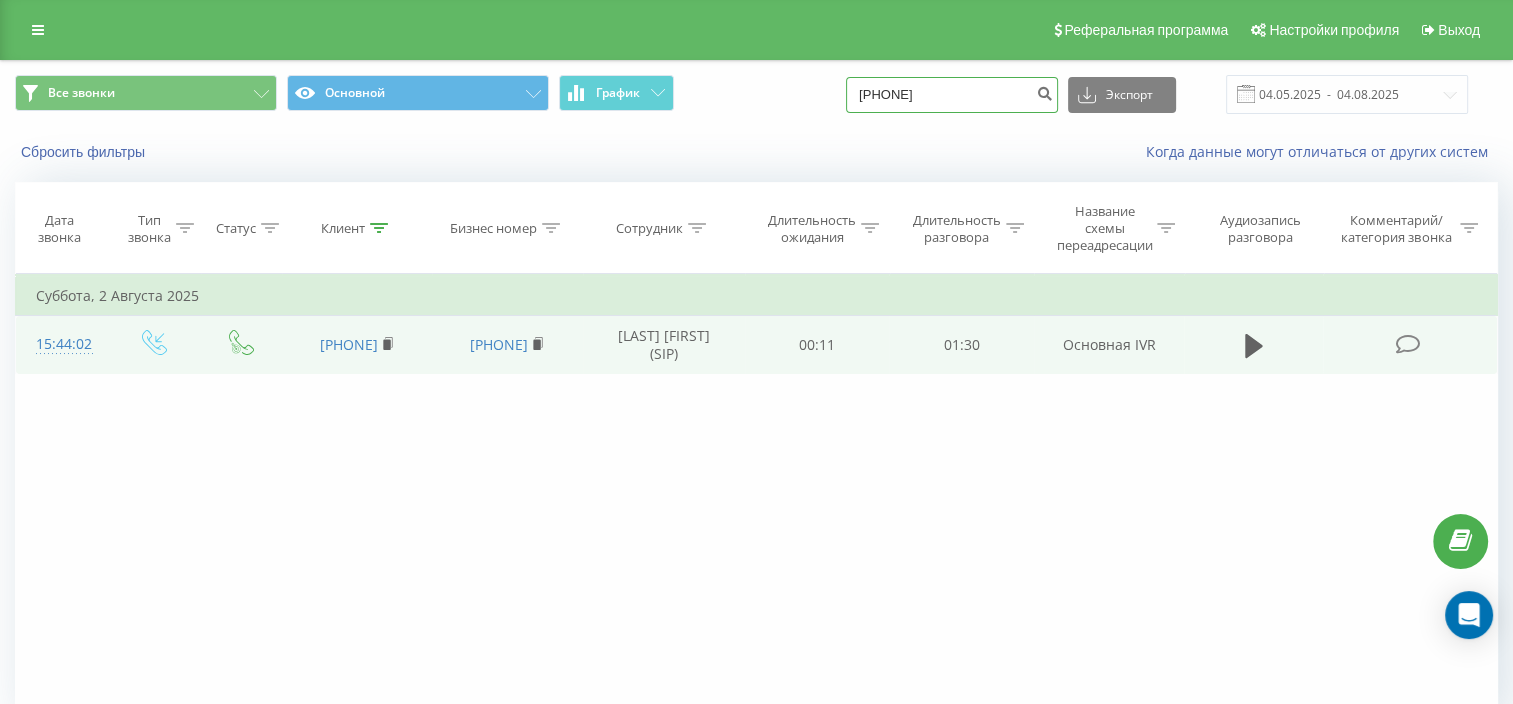 click on "[PHONE]" at bounding box center [952, 95] 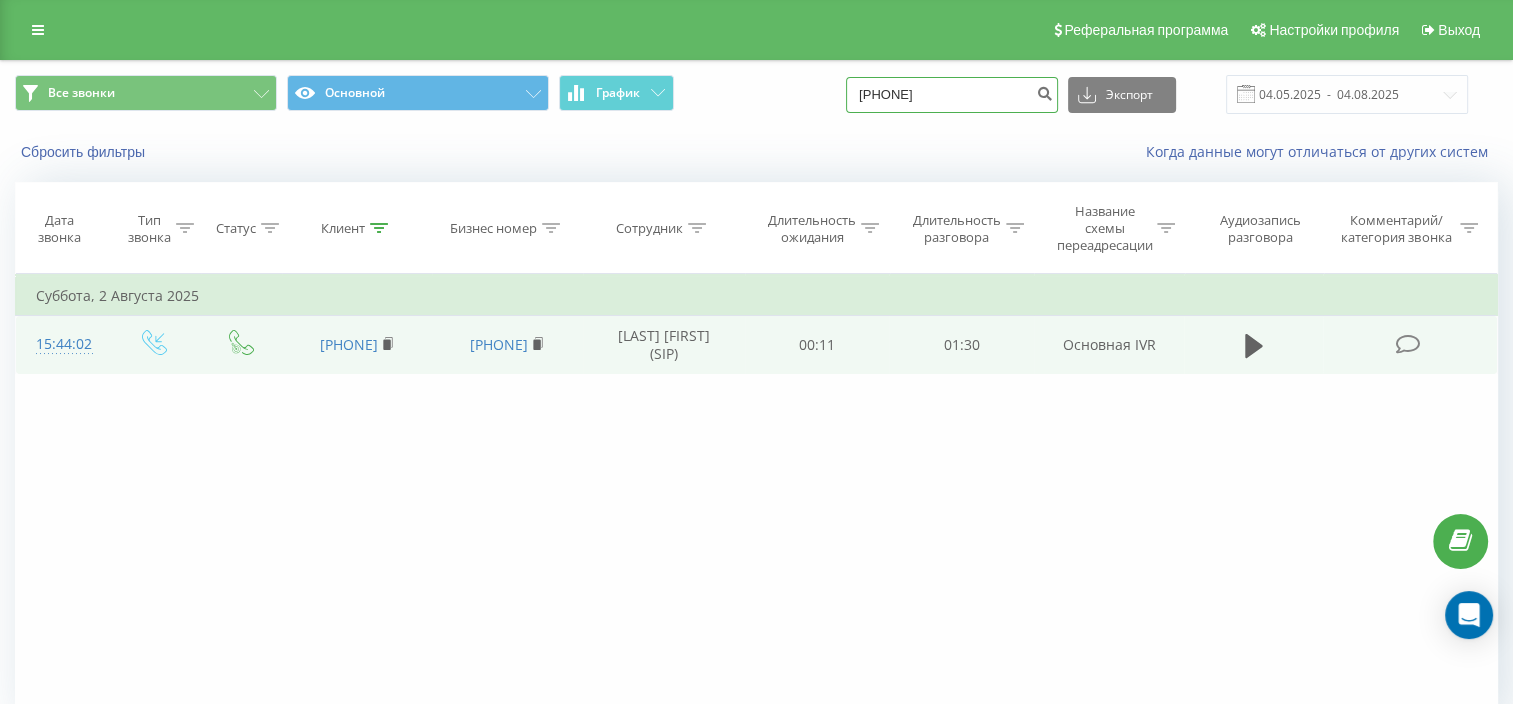 type on "[PHONE]" 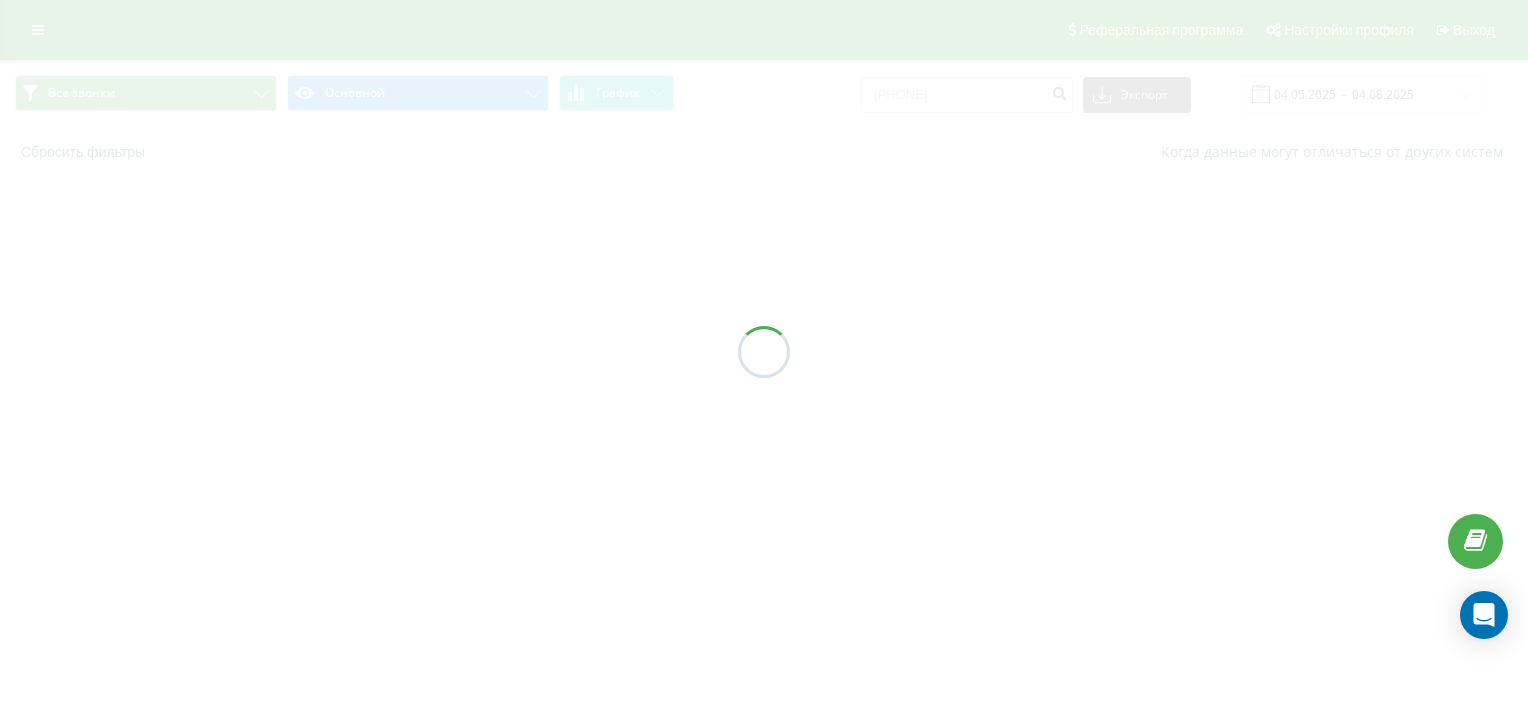 scroll, scrollTop: 0, scrollLeft: 0, axis: both 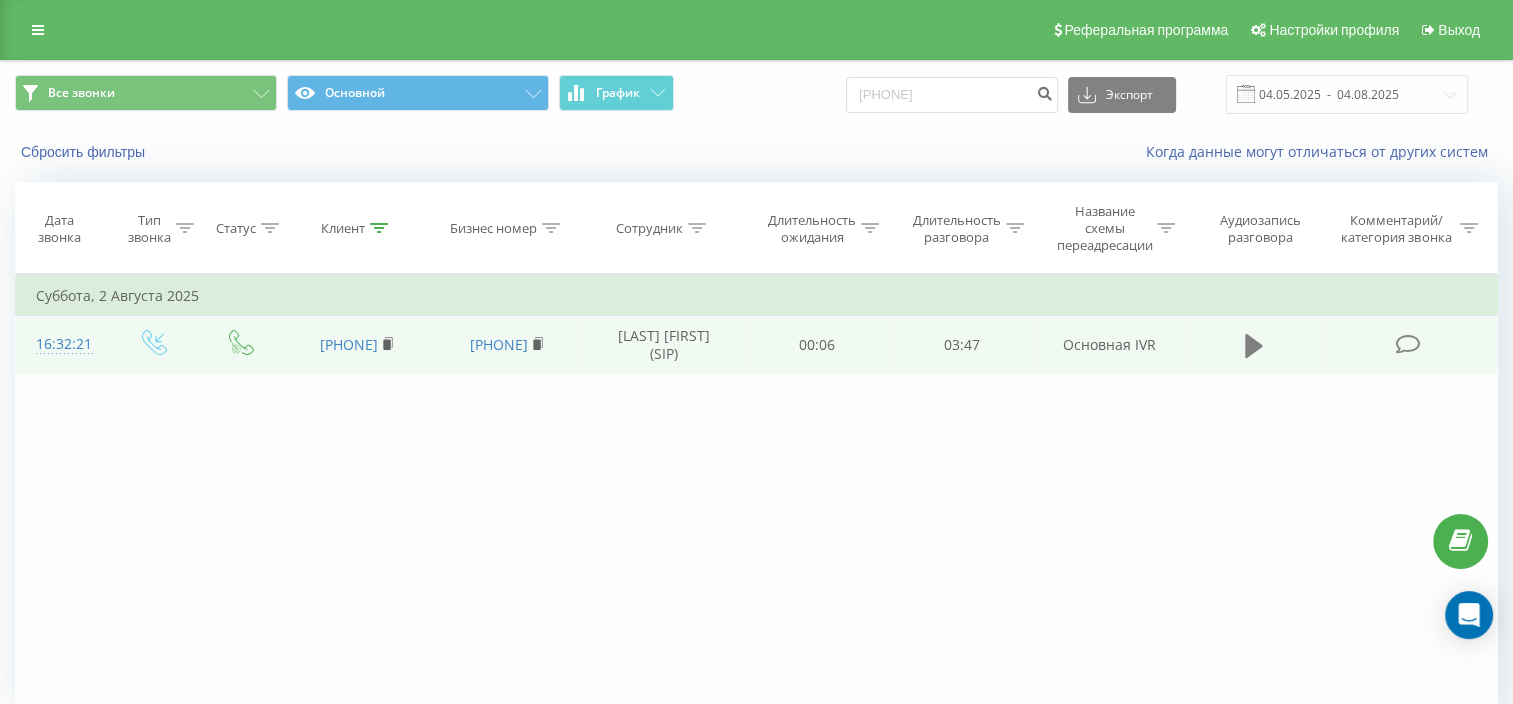 click 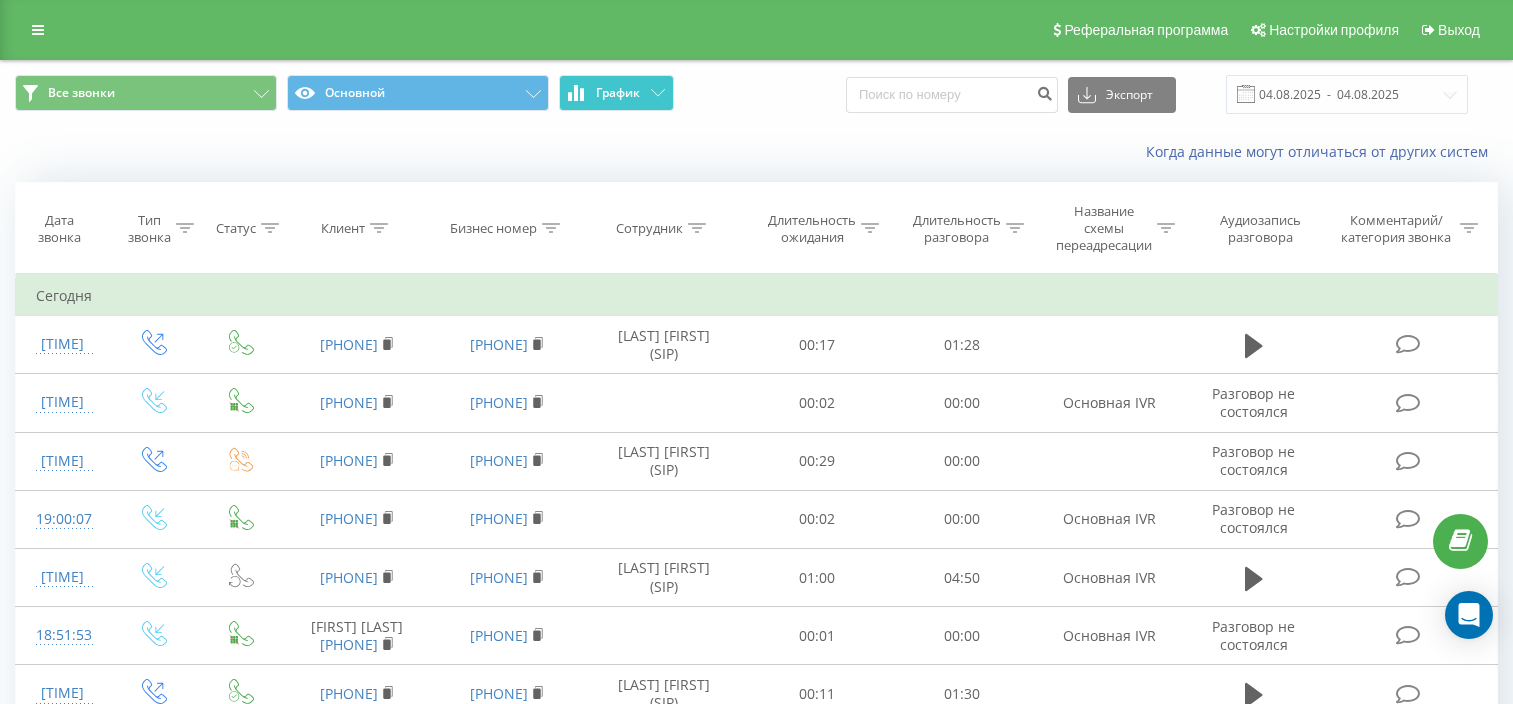 scroll, scrollTop: 0, scrollLeft: 0, axis: both 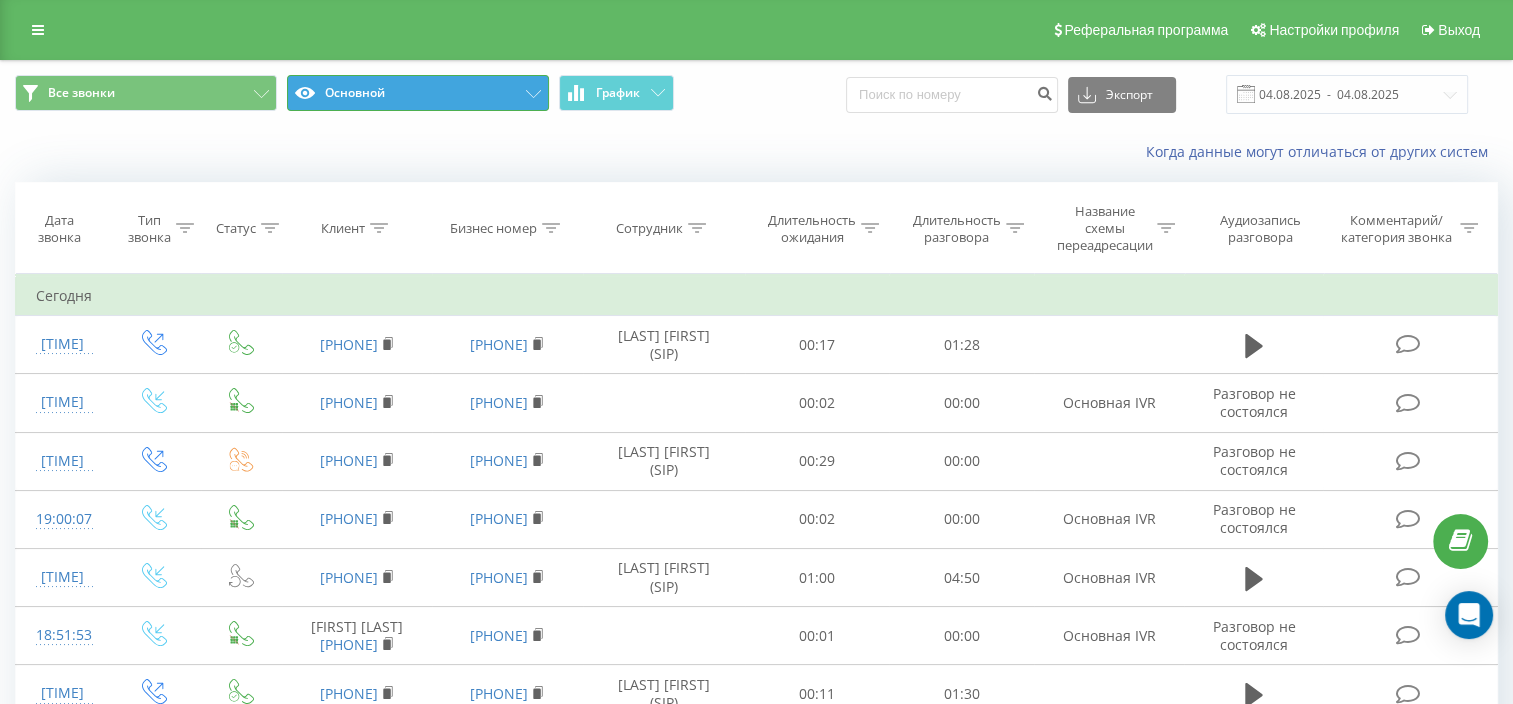 click on "Основной" at bounding box center (418, 93) 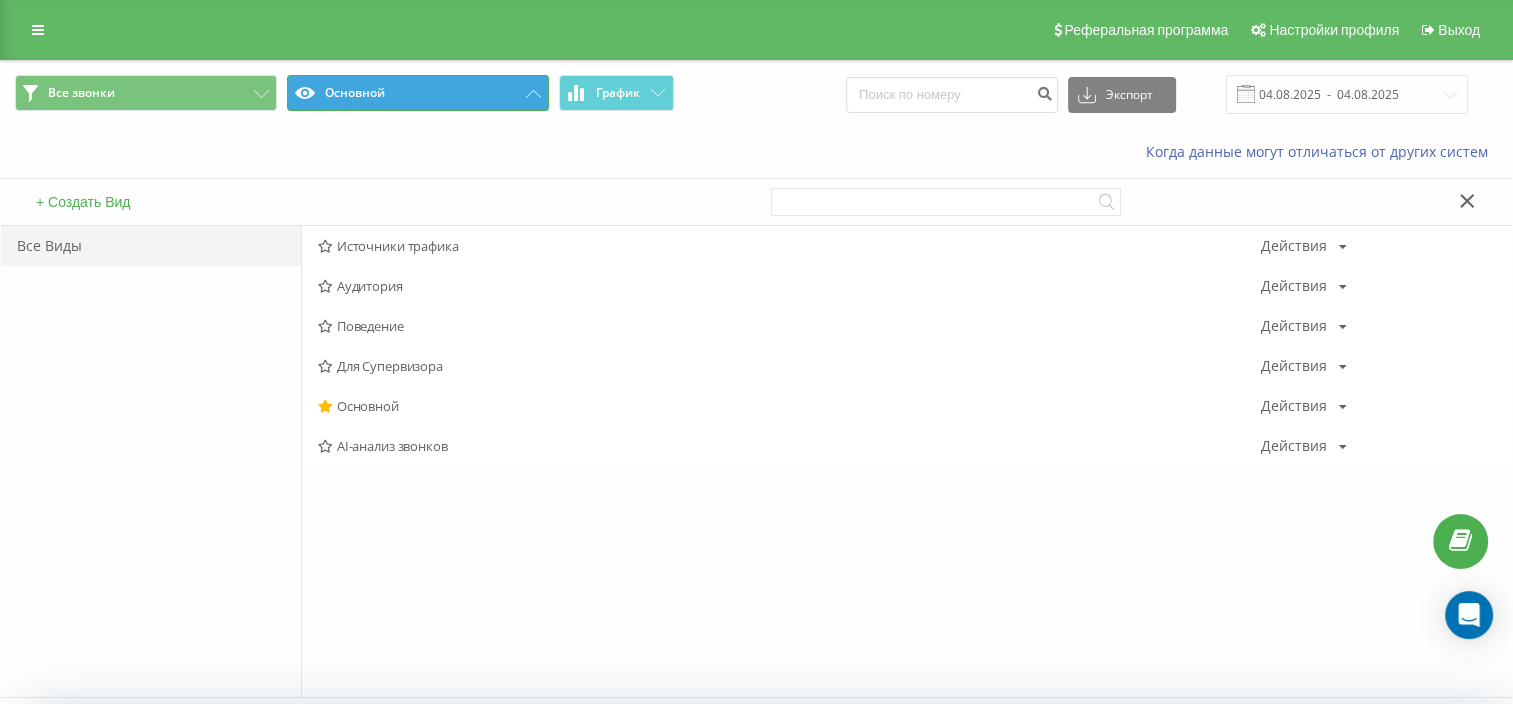 click on "Основной" at bounding box center [418, 93] 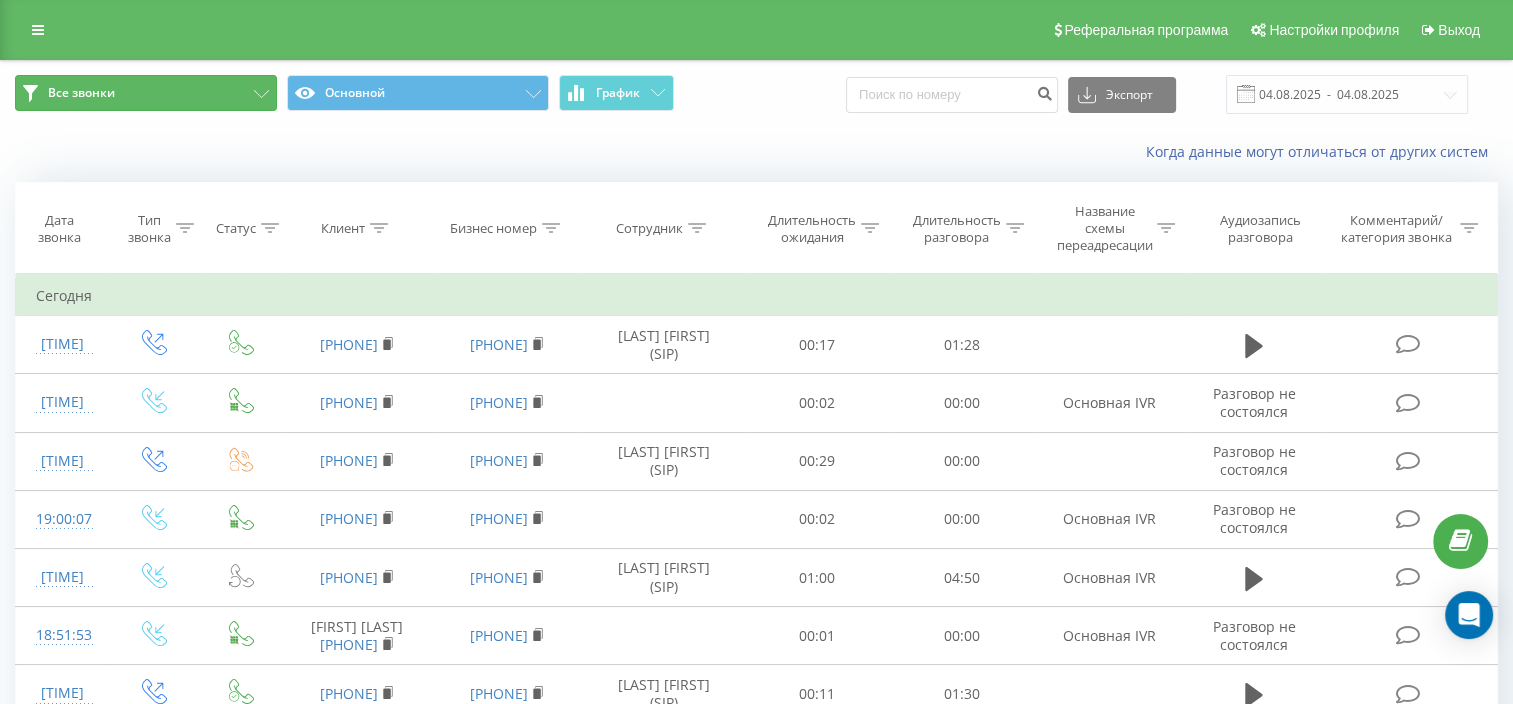 click on "Все звонки" at bounding box center [146, 93] 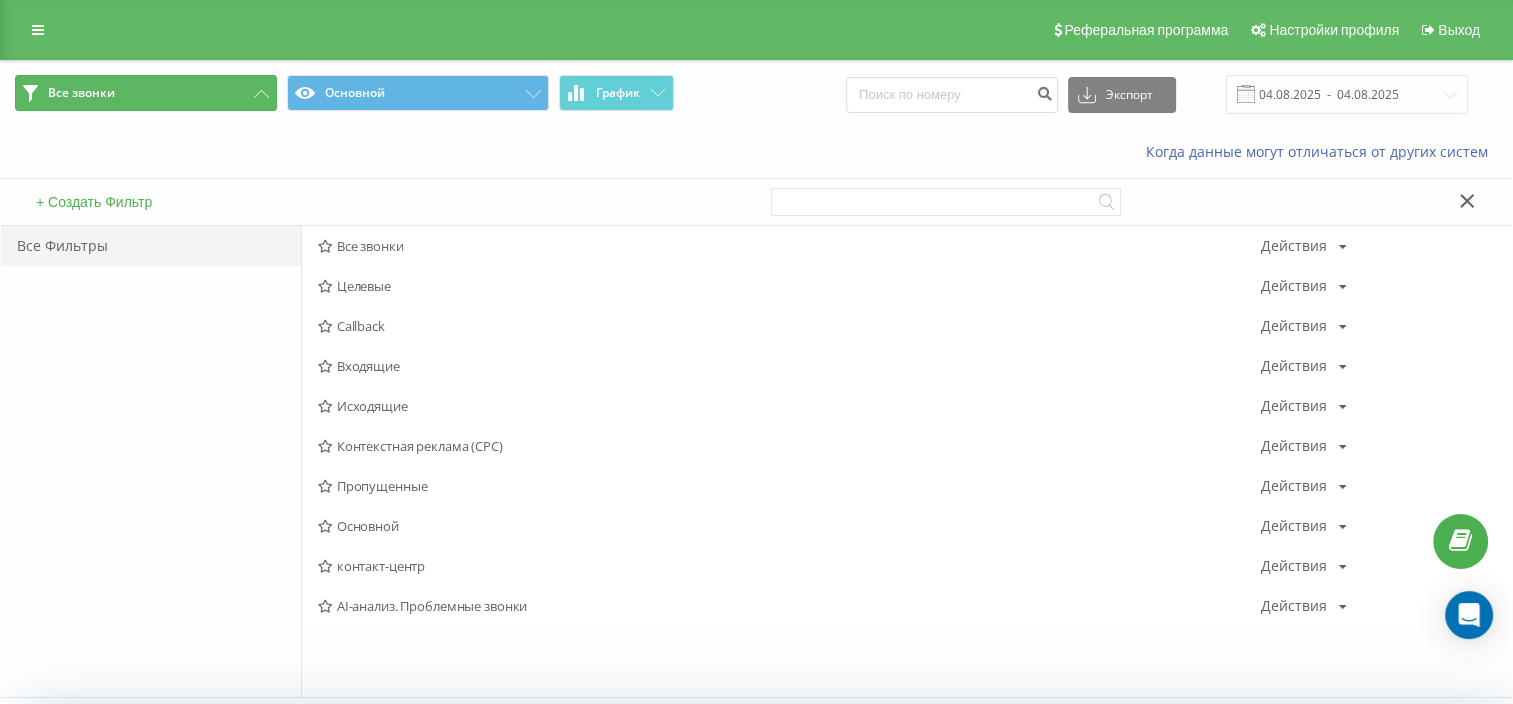 click on "Все звонки" at bounding box center (146, 93) 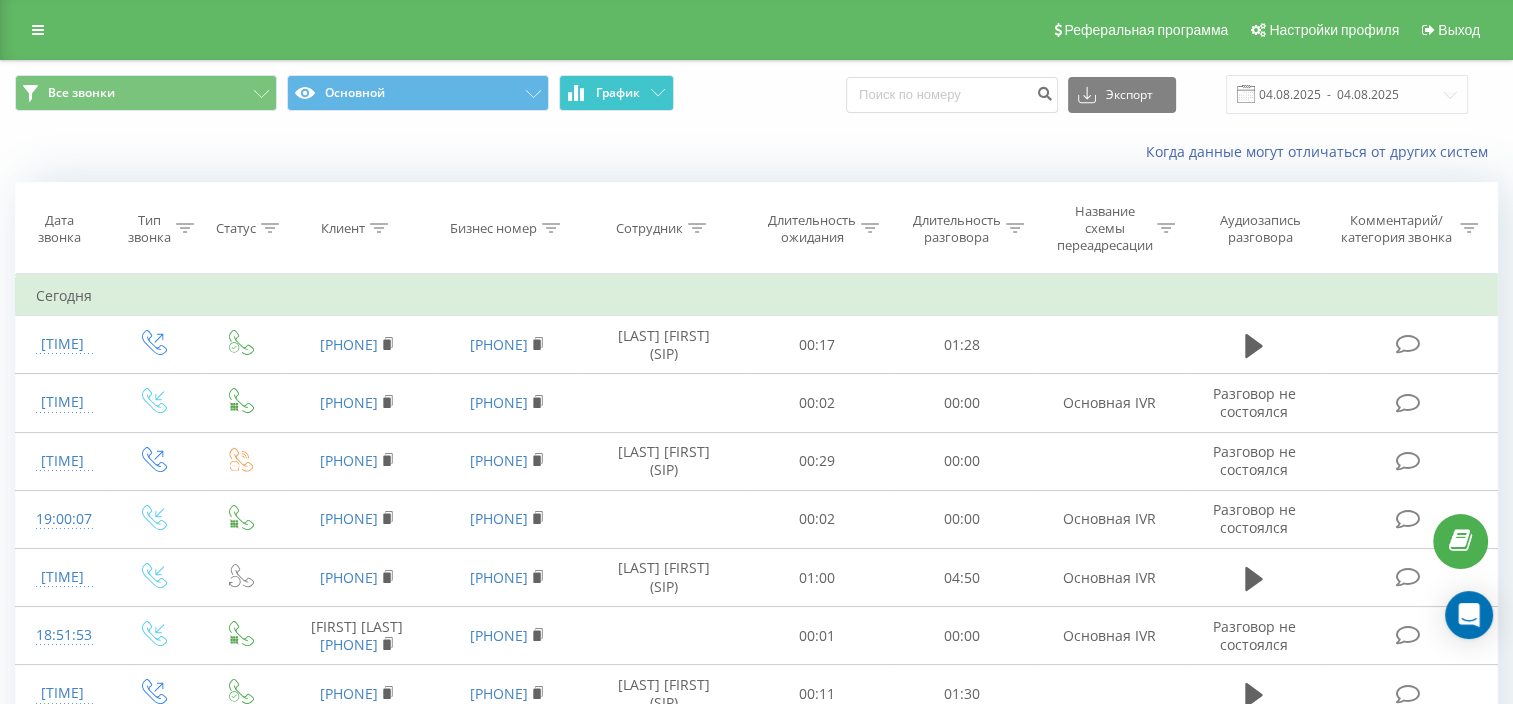 click on "График" at bounding box center (616, 93) 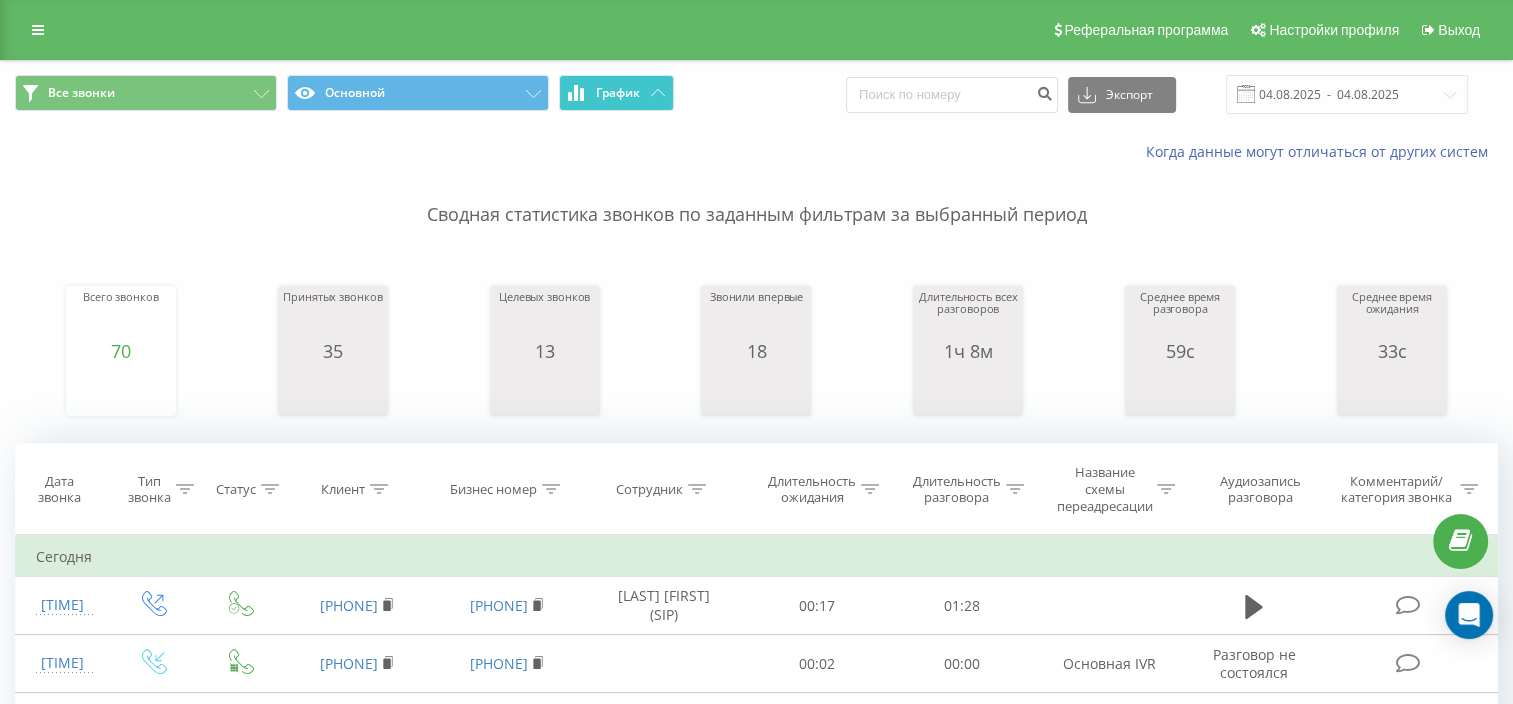 click on "График" at bounding box center (616, 93) 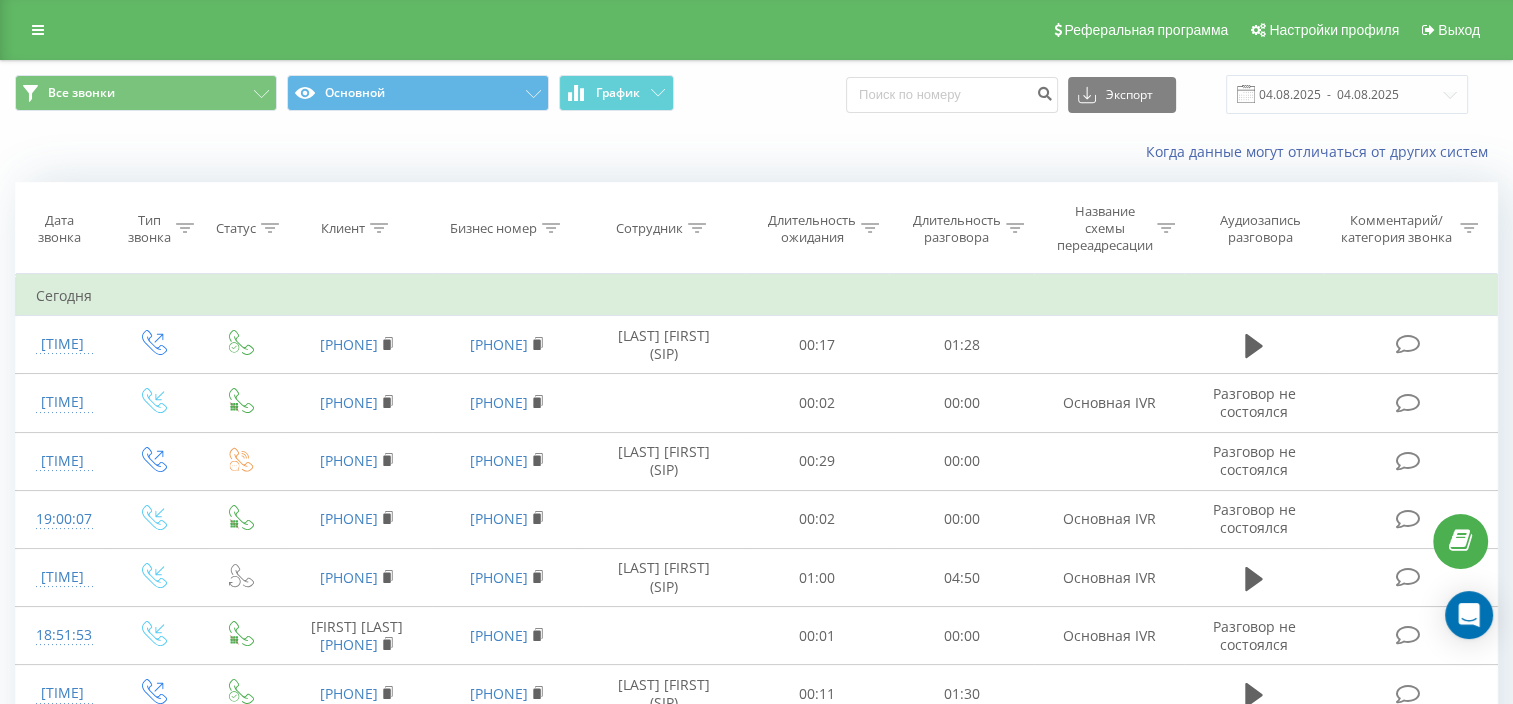click at bounding box center (185, 228) 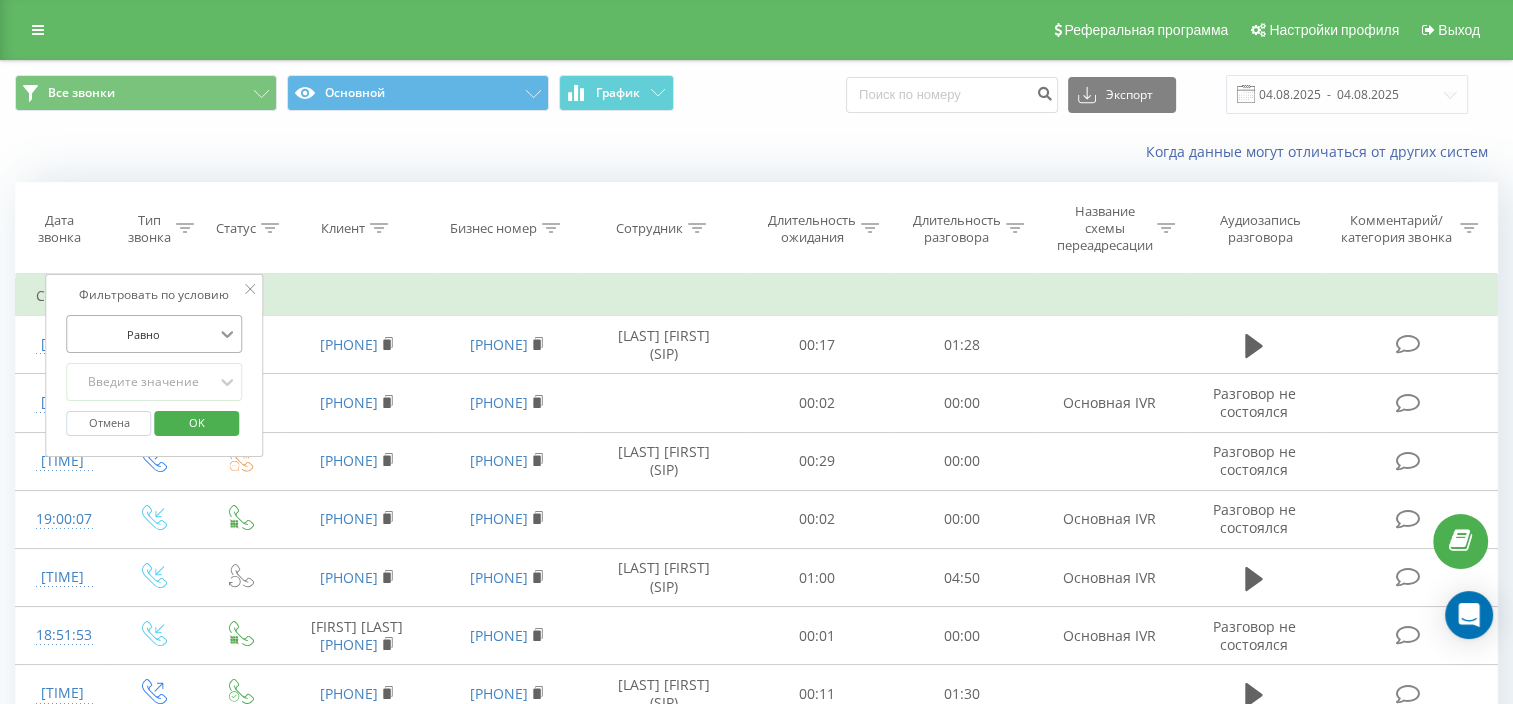 click 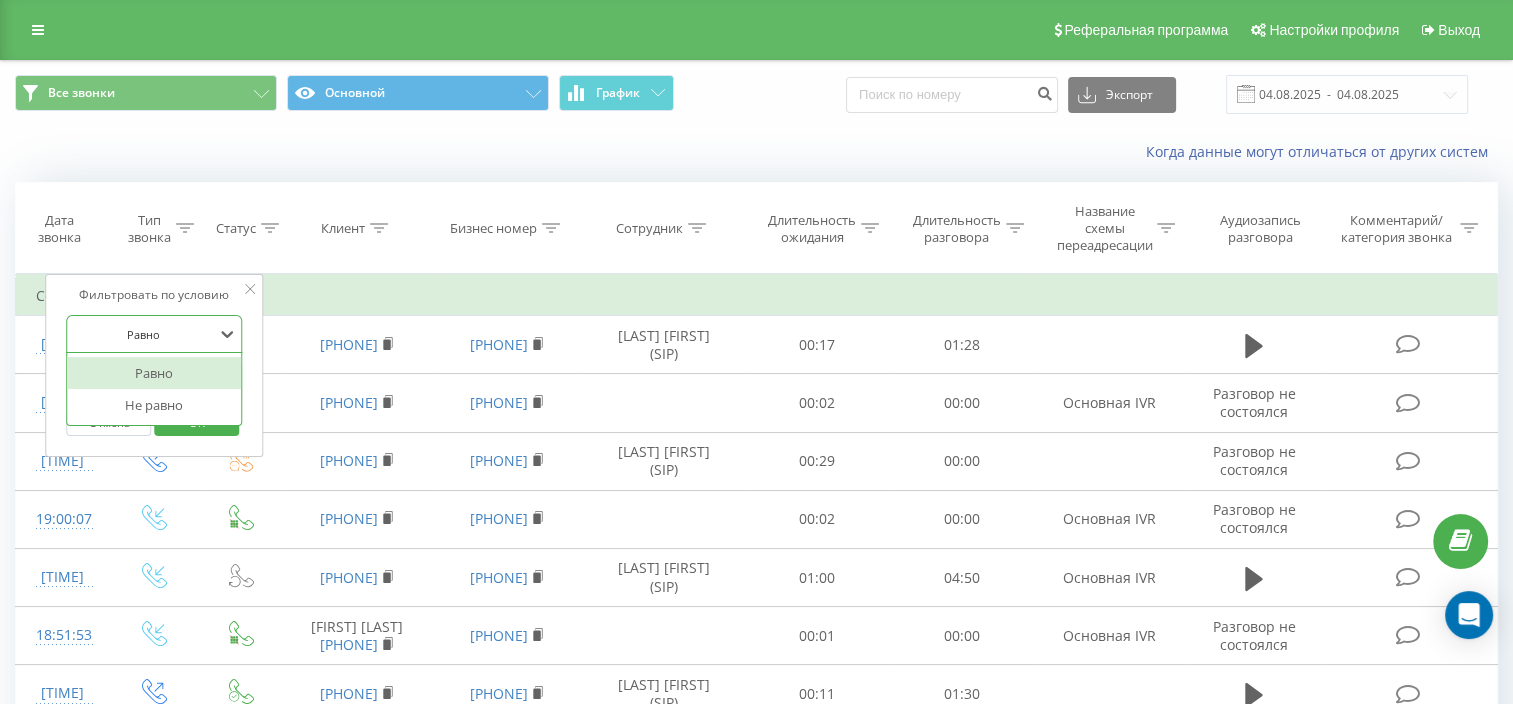 click on "Фильтровать по условию" at bounding box center [155, 295] 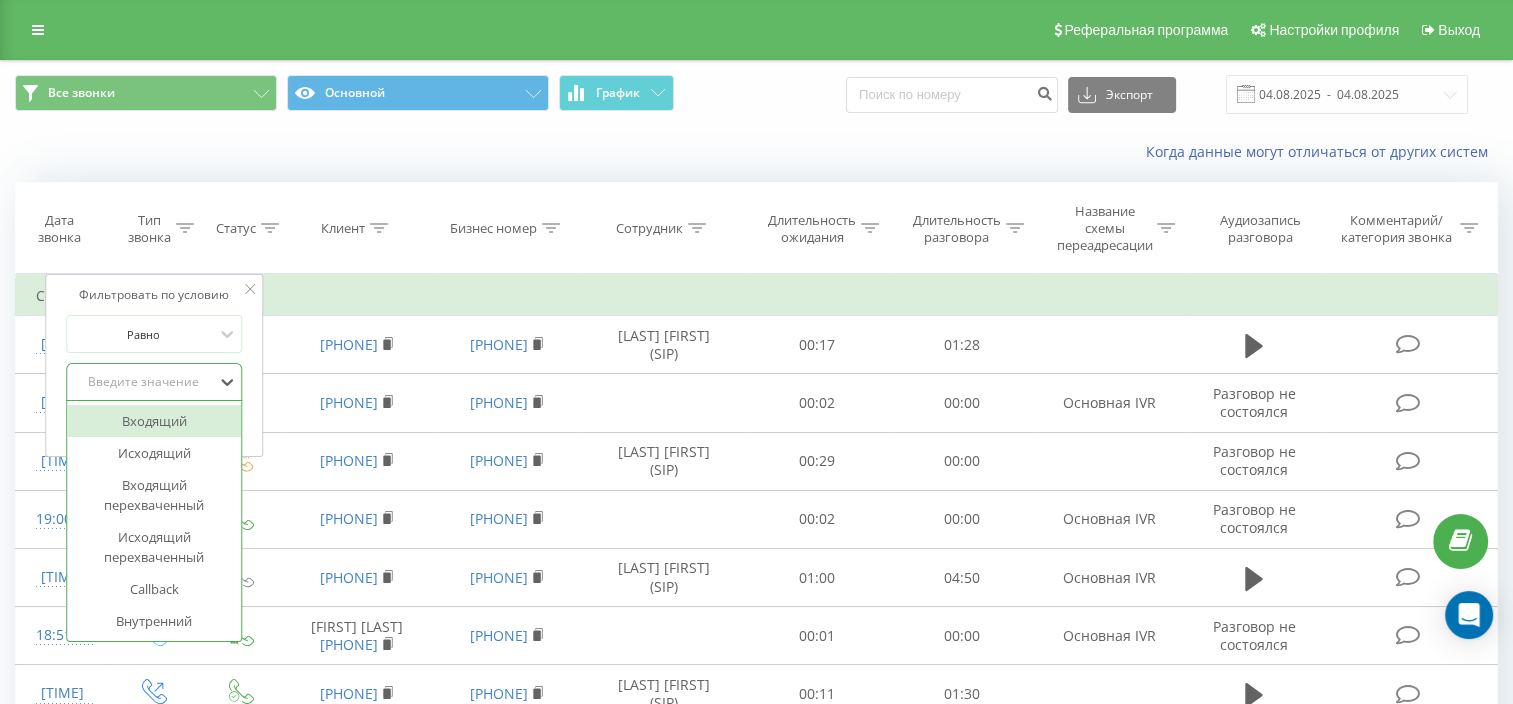click on "Введите значение" at bounding box center (144, 382) 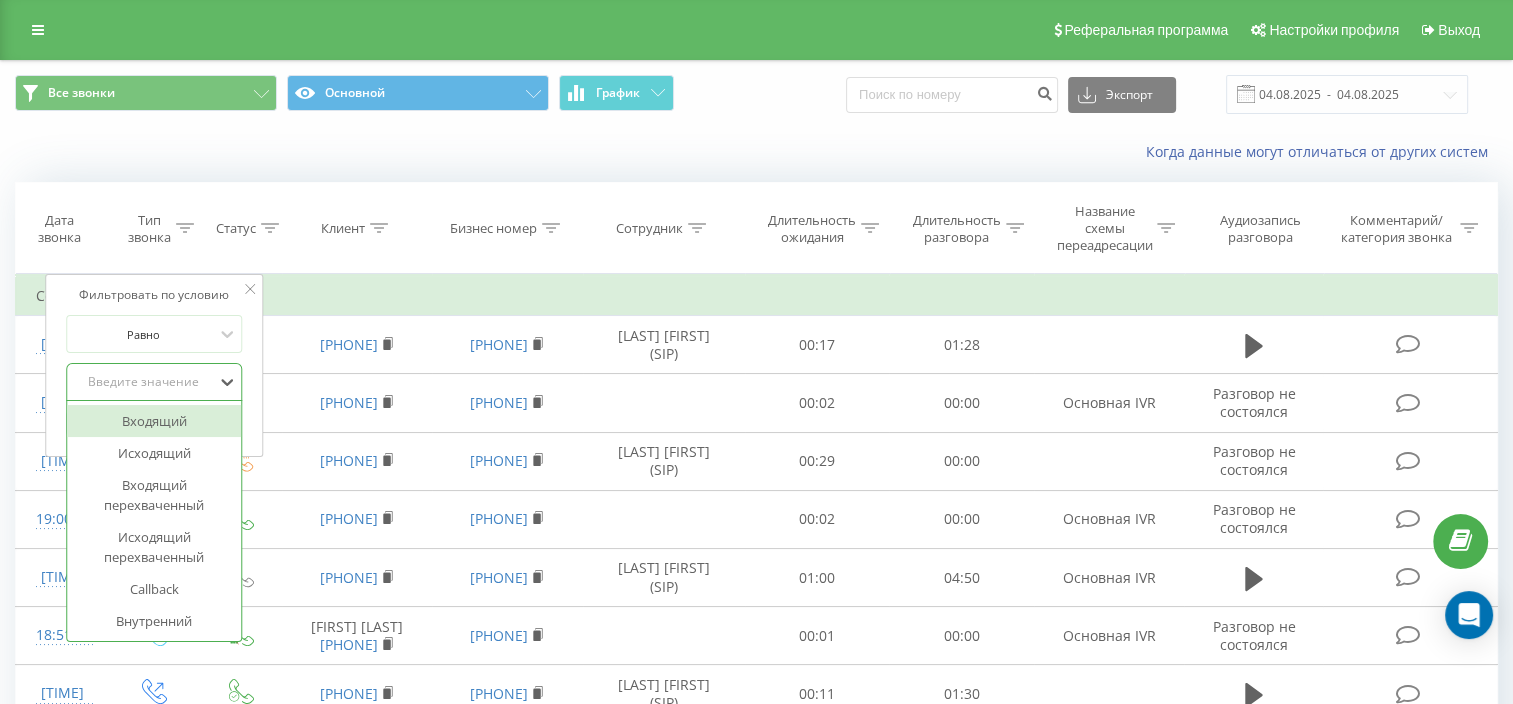 click on "Входящий" at bounding box center [155, 421] 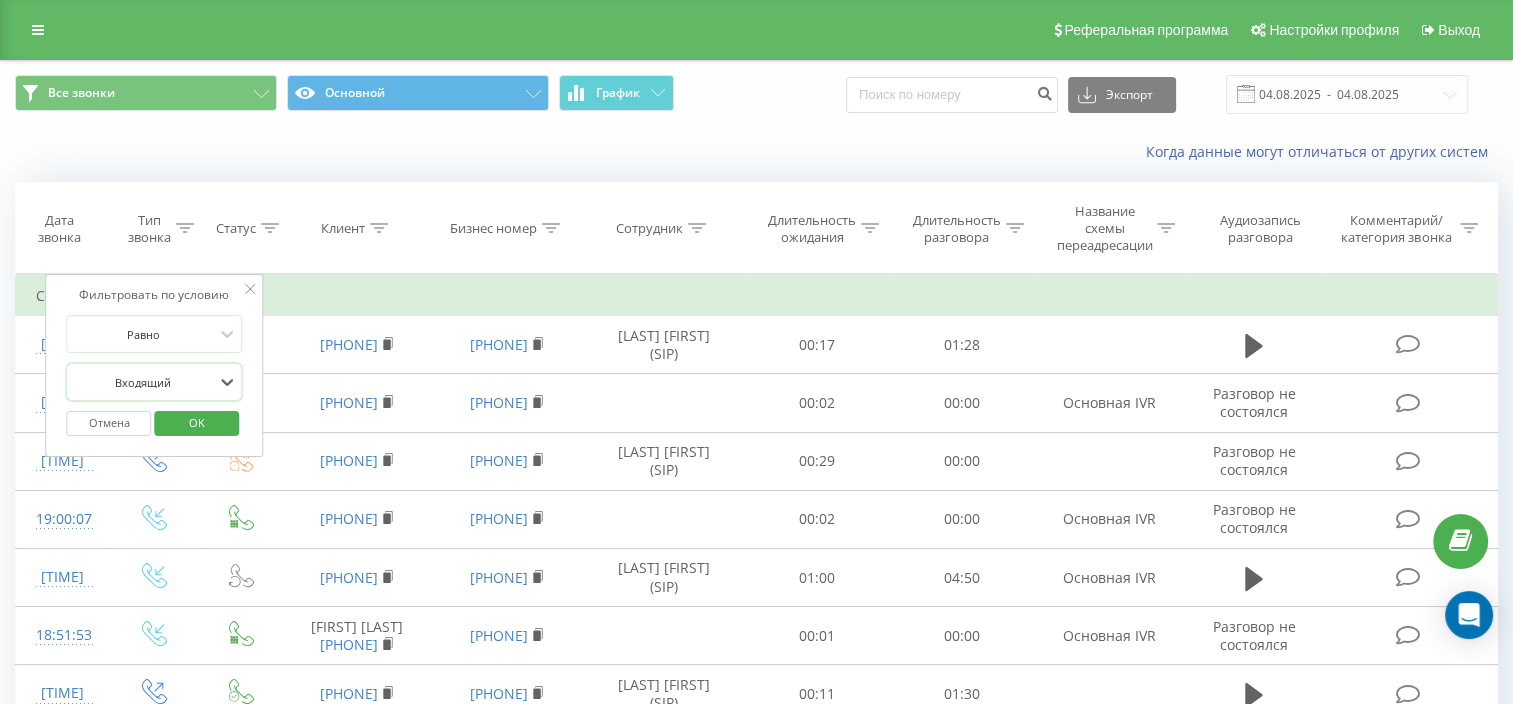 click on "OK" at bounding box center (197, 422) 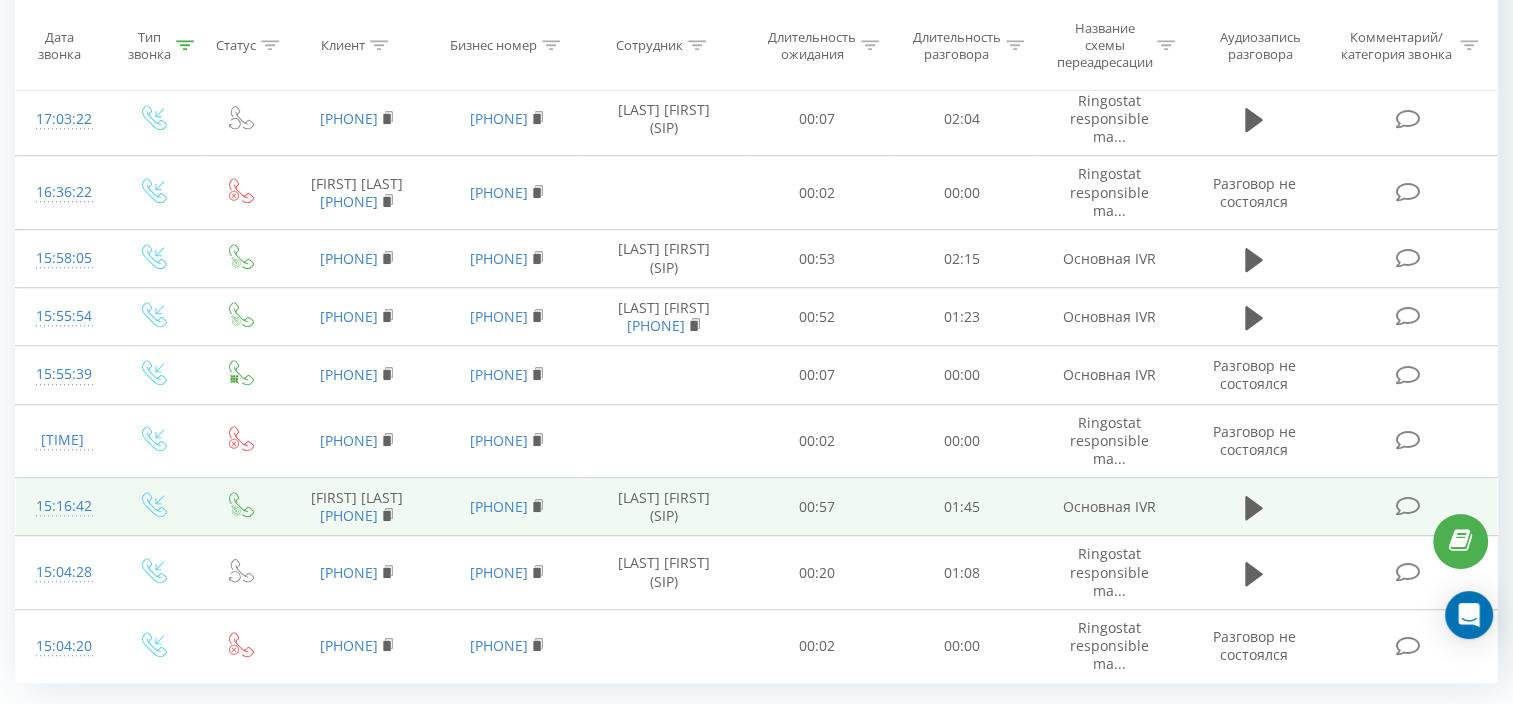 scroll, scrollTop: 1320, scrollLeft: 0, axis: vertical 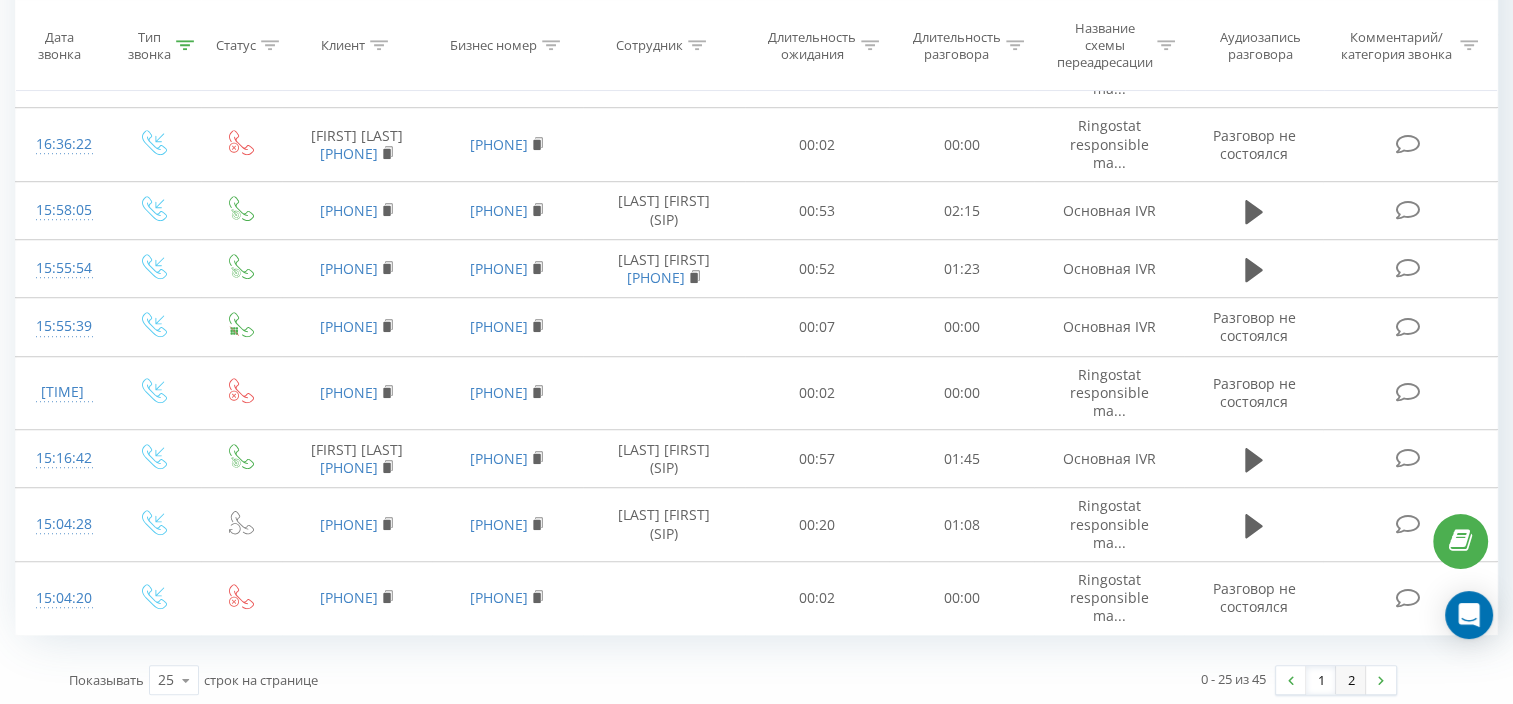 click on "2" at bounding box center (1351, 680) 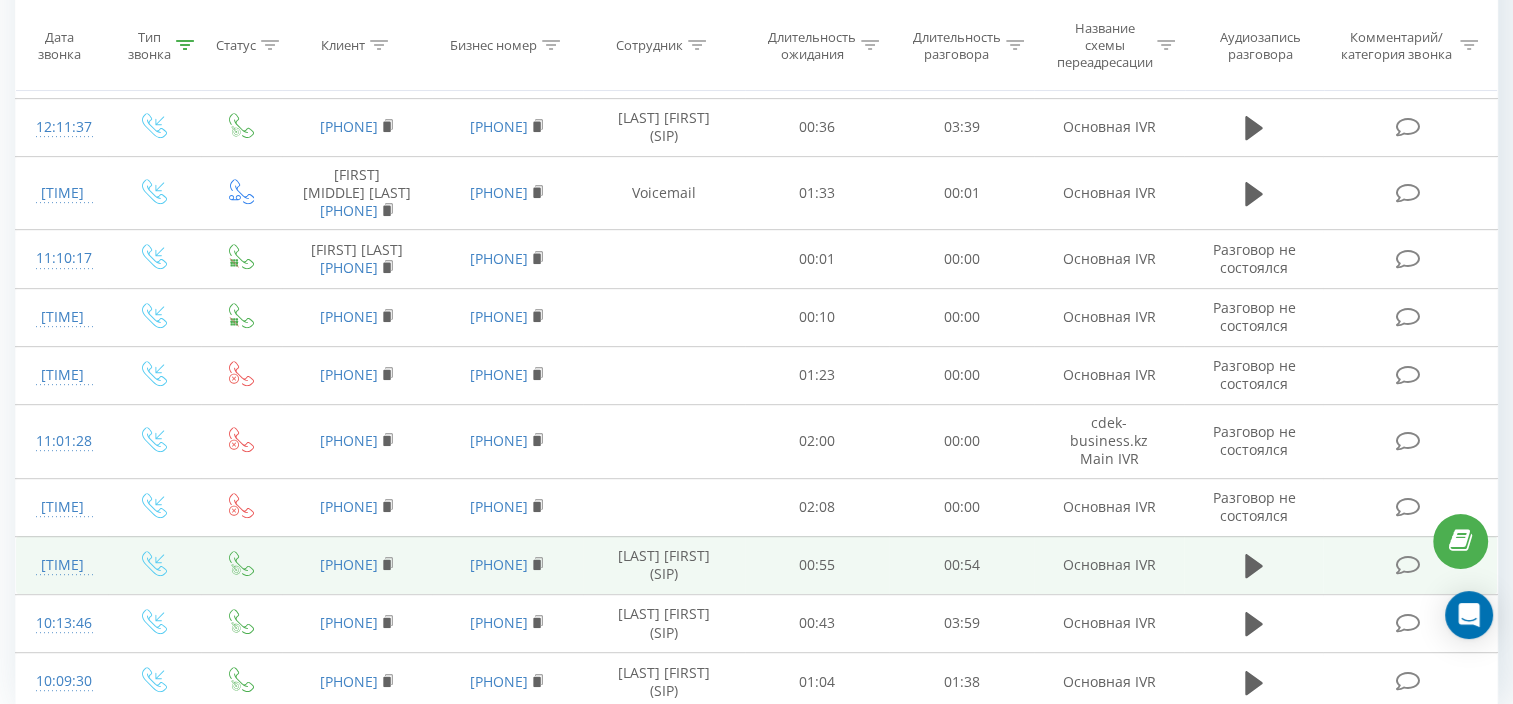 scroll, scrollTop: 895, scrollLeft: 0, axis: vertical 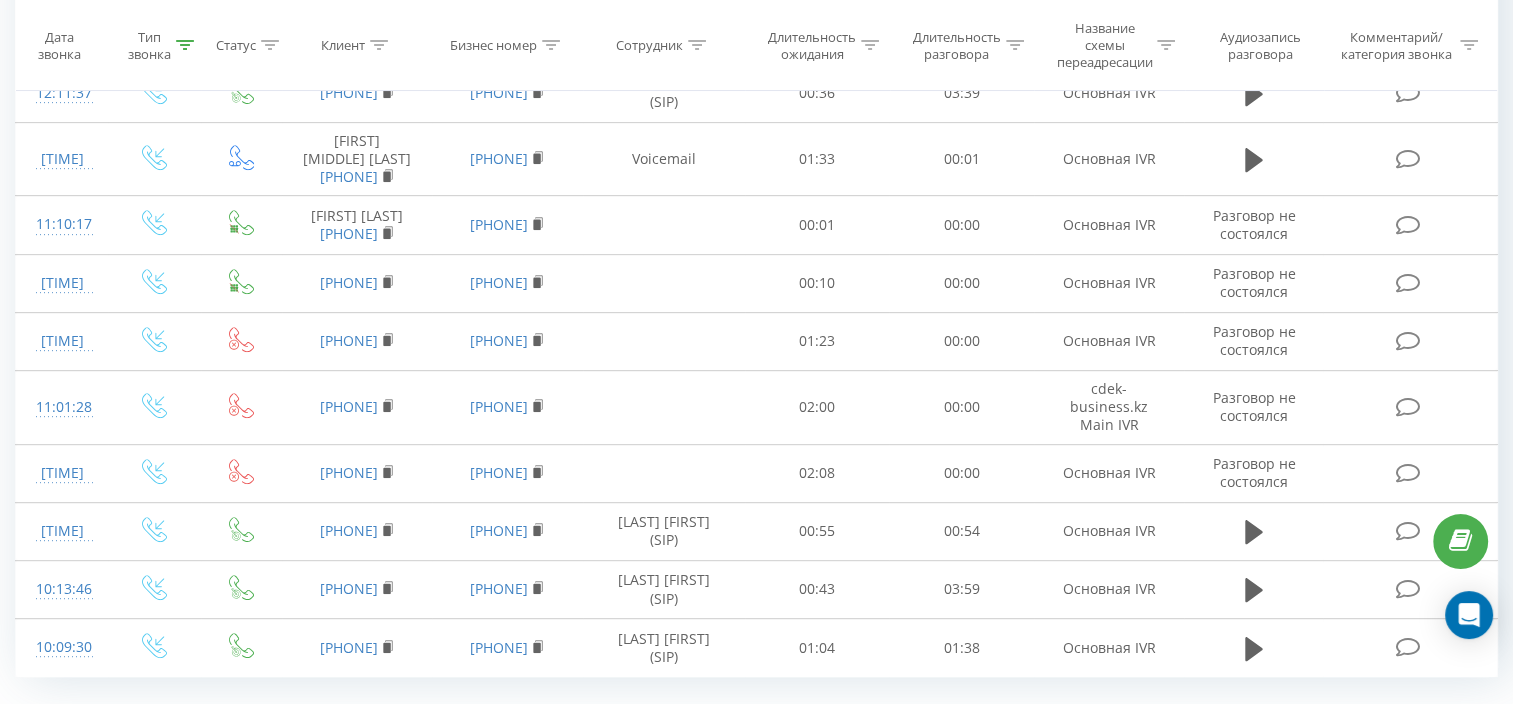 click on "1" at bounding box center (1321, 722) 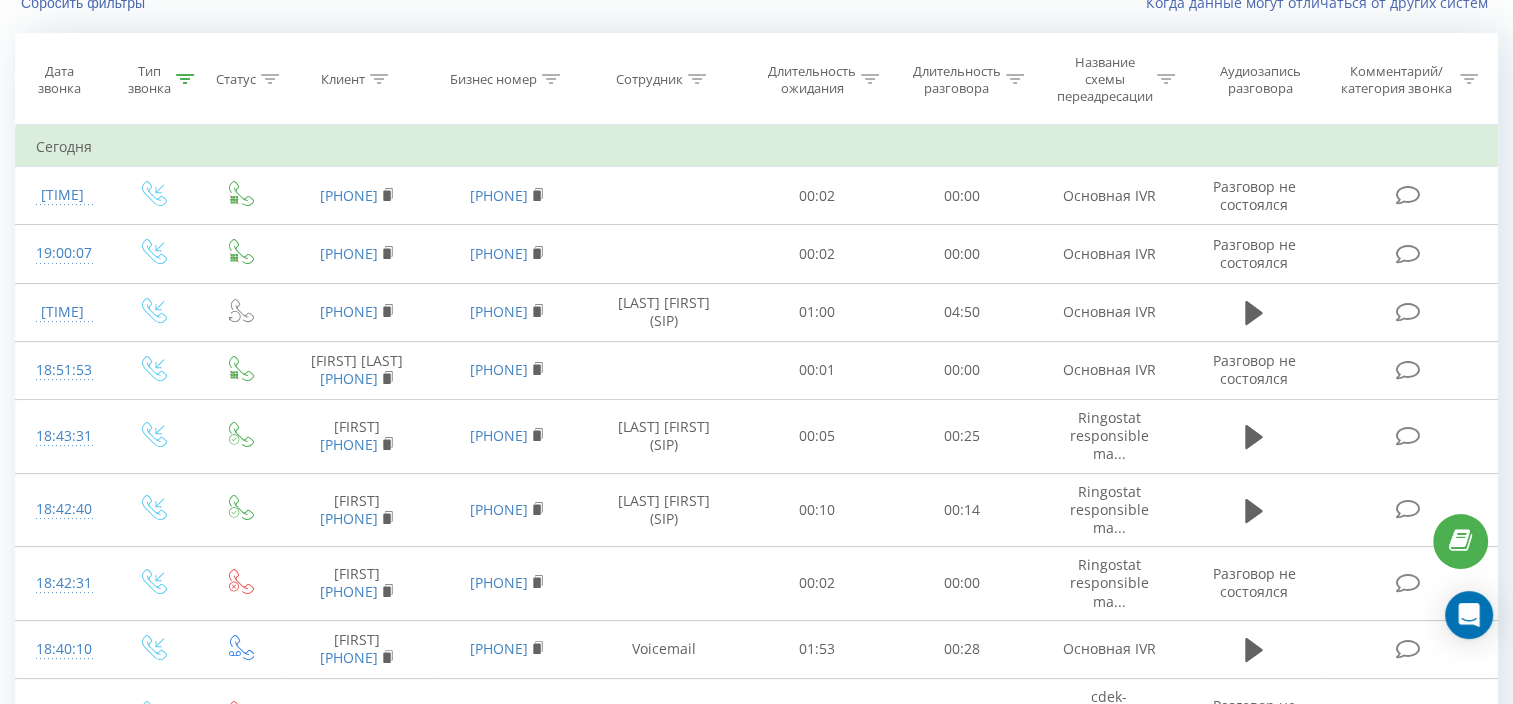 scroll, scrollTop: 120, scrollLeft: 0, axis: vertical 